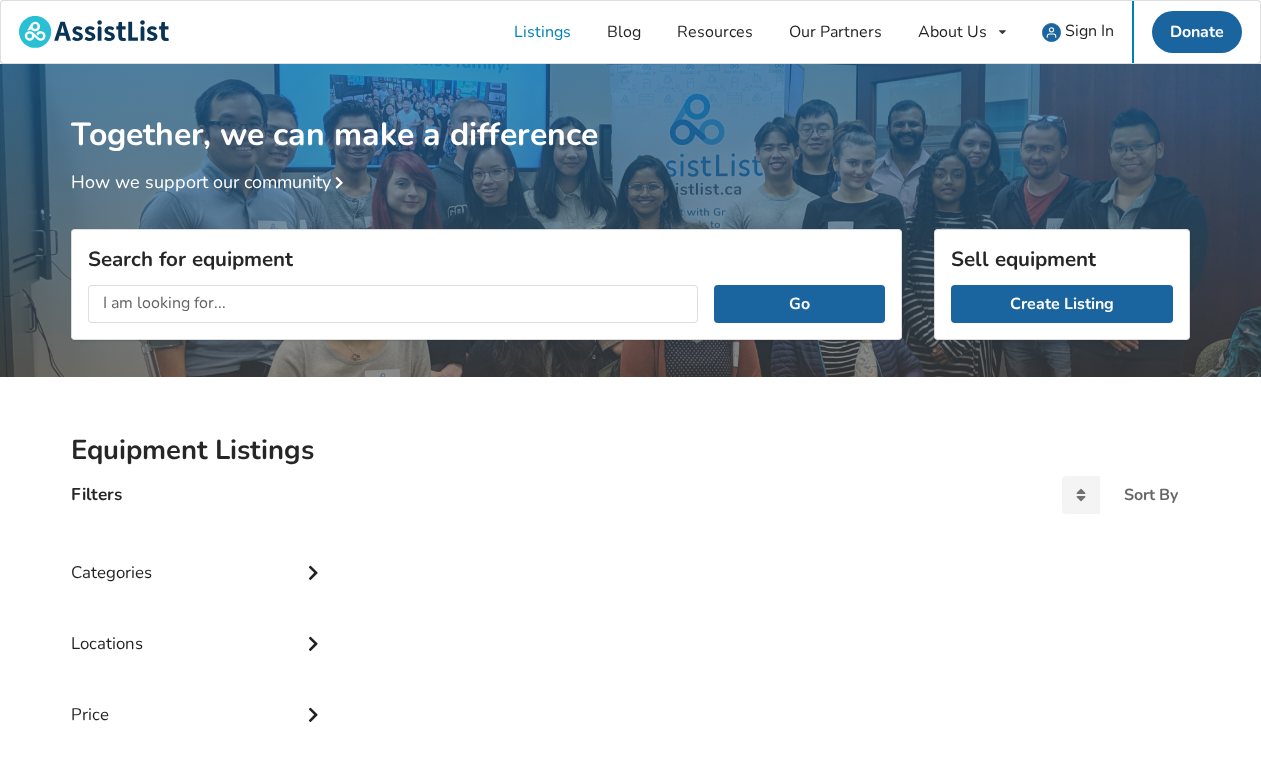 scroll, scrollTop: 0, scrollLeft: 0, axis: both 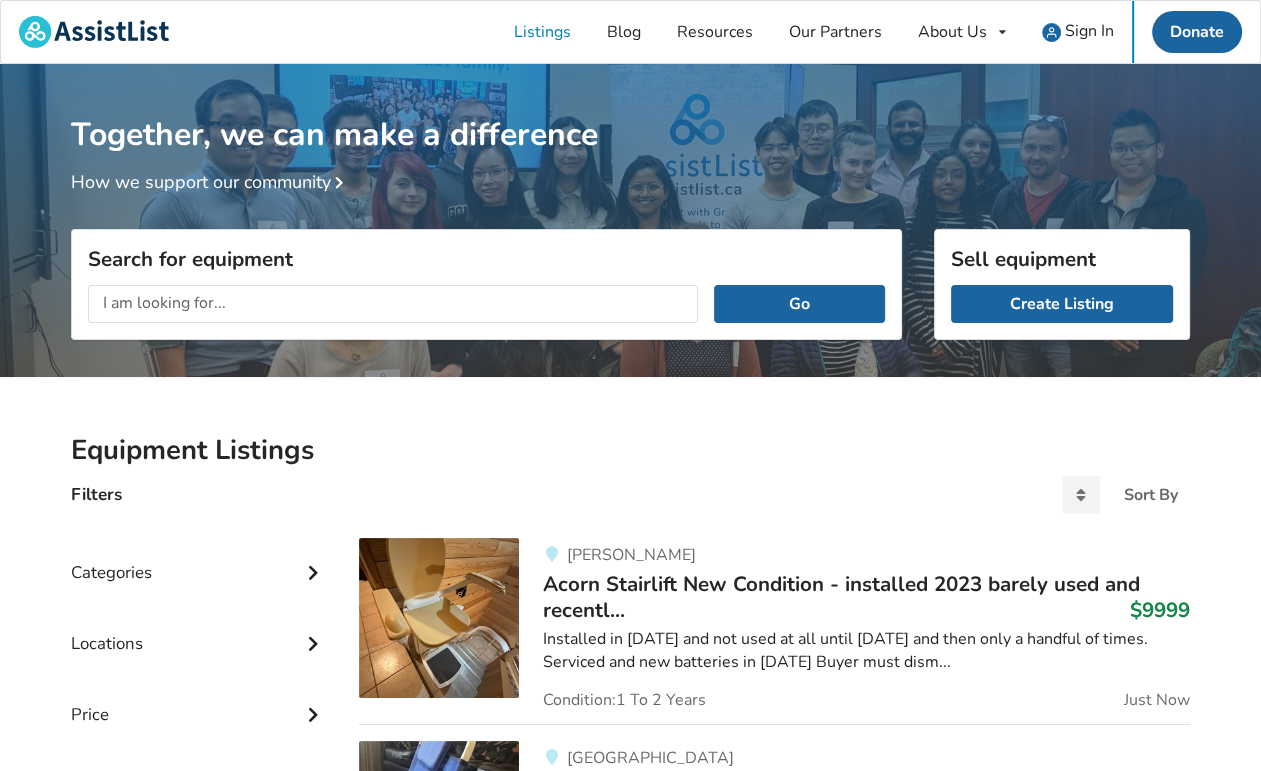 click at bounding box center [393, 304] 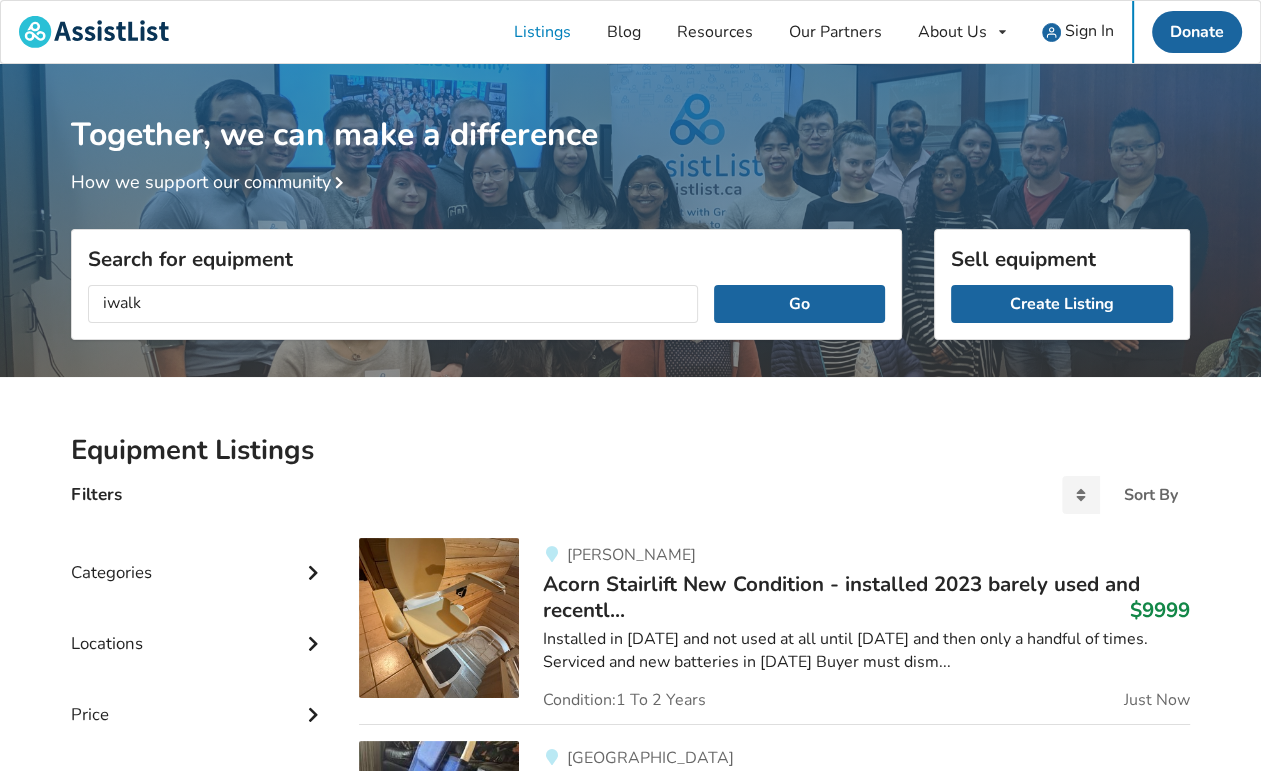 click on "Go" at bounding box center [799, 304] 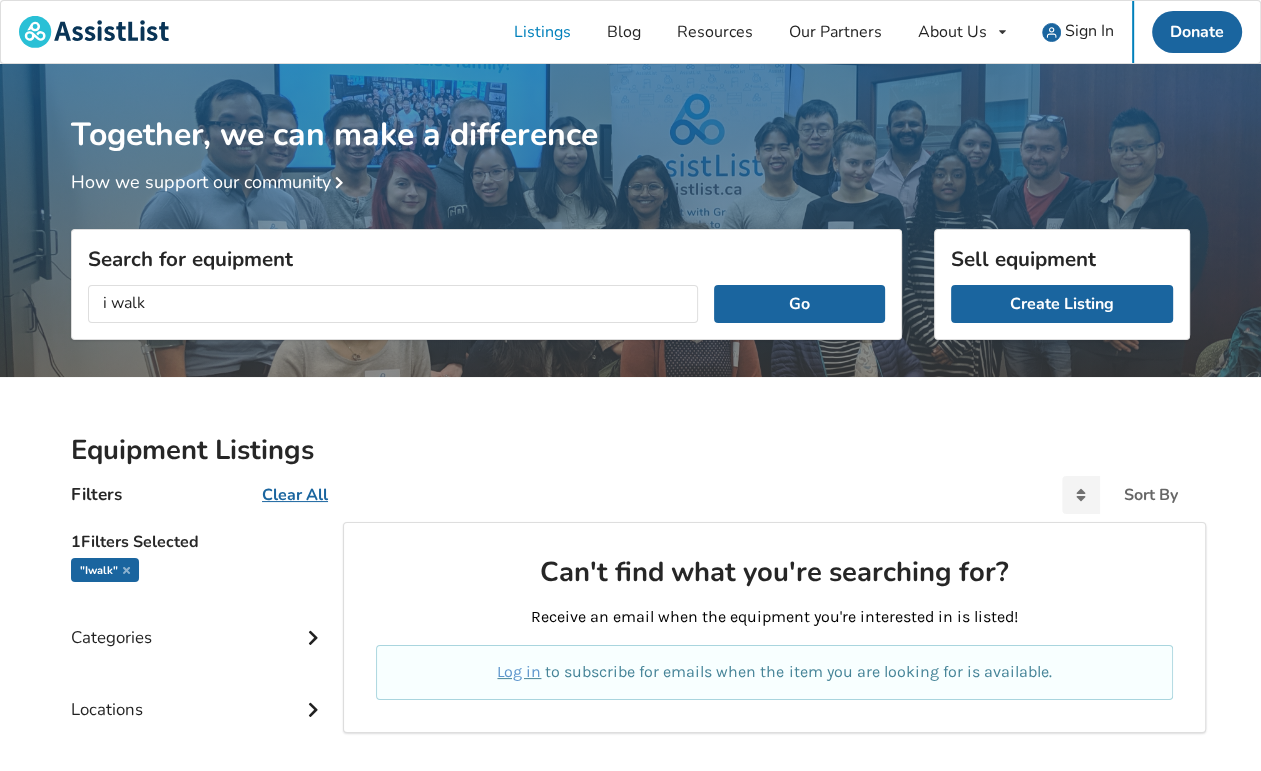 click on "Go" at bounding box center (799, 304) 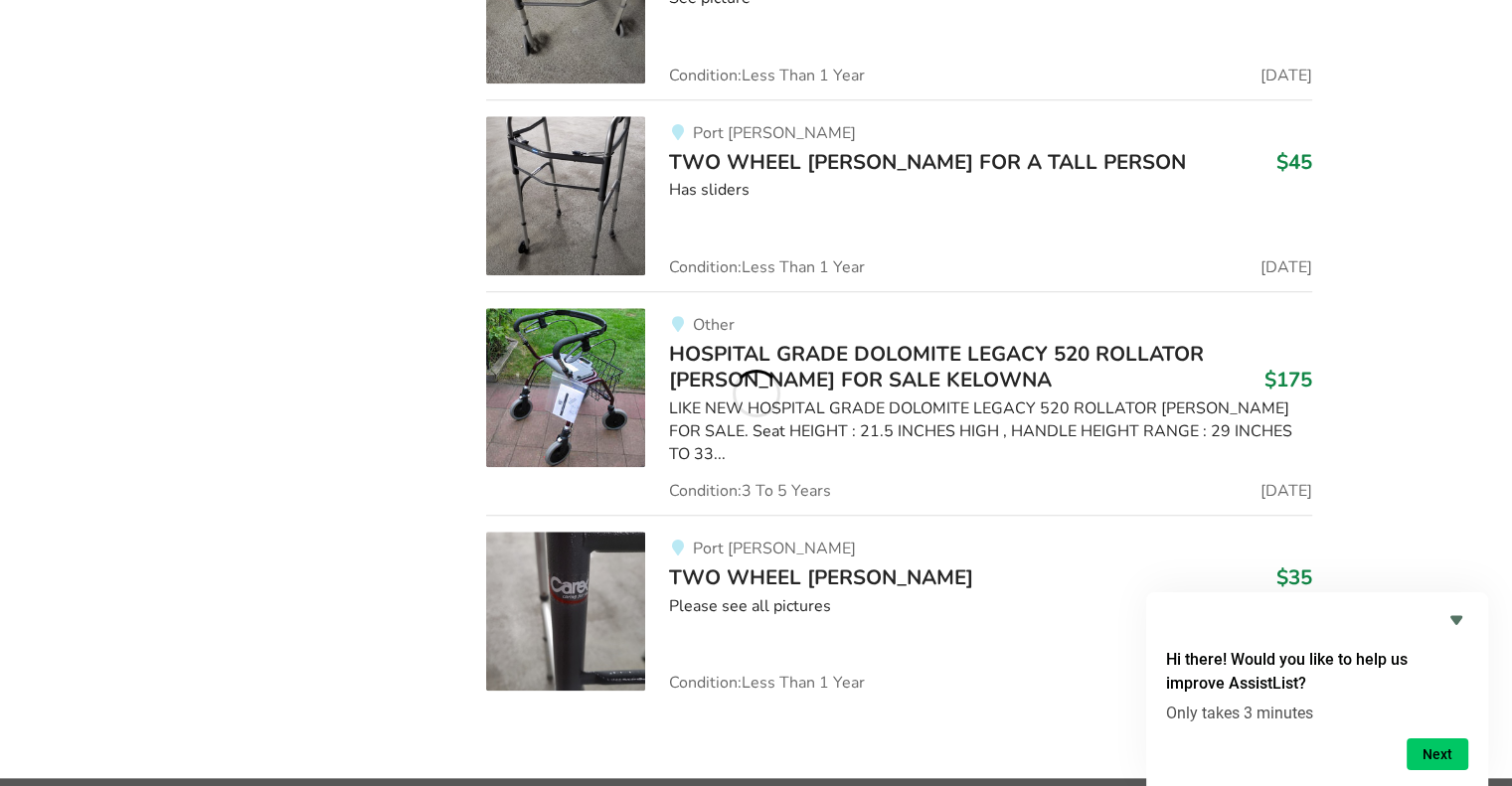 scroll, scrollTop: 1995, scrollLeft: 0, axis: vertical 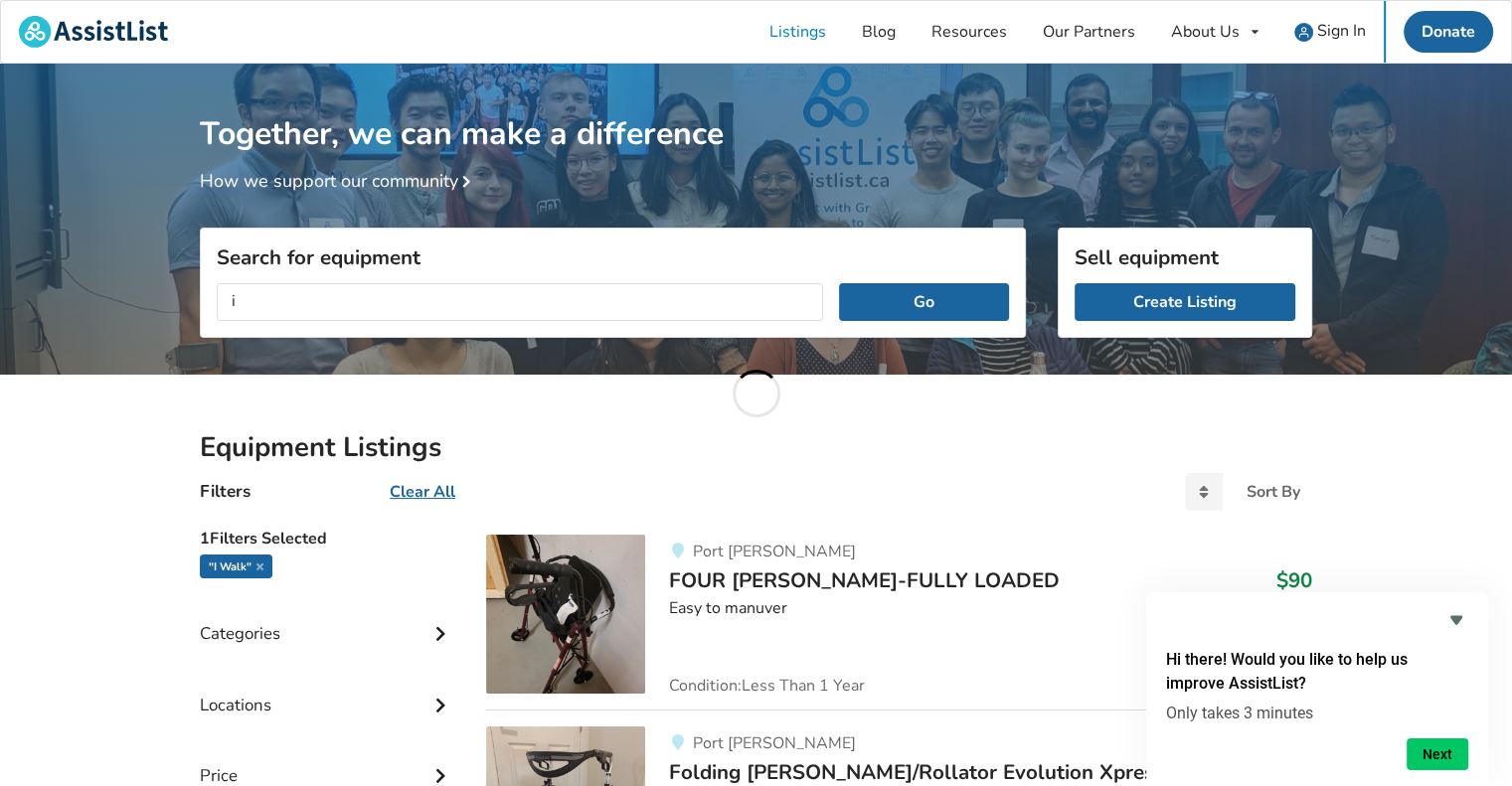 type on "i" 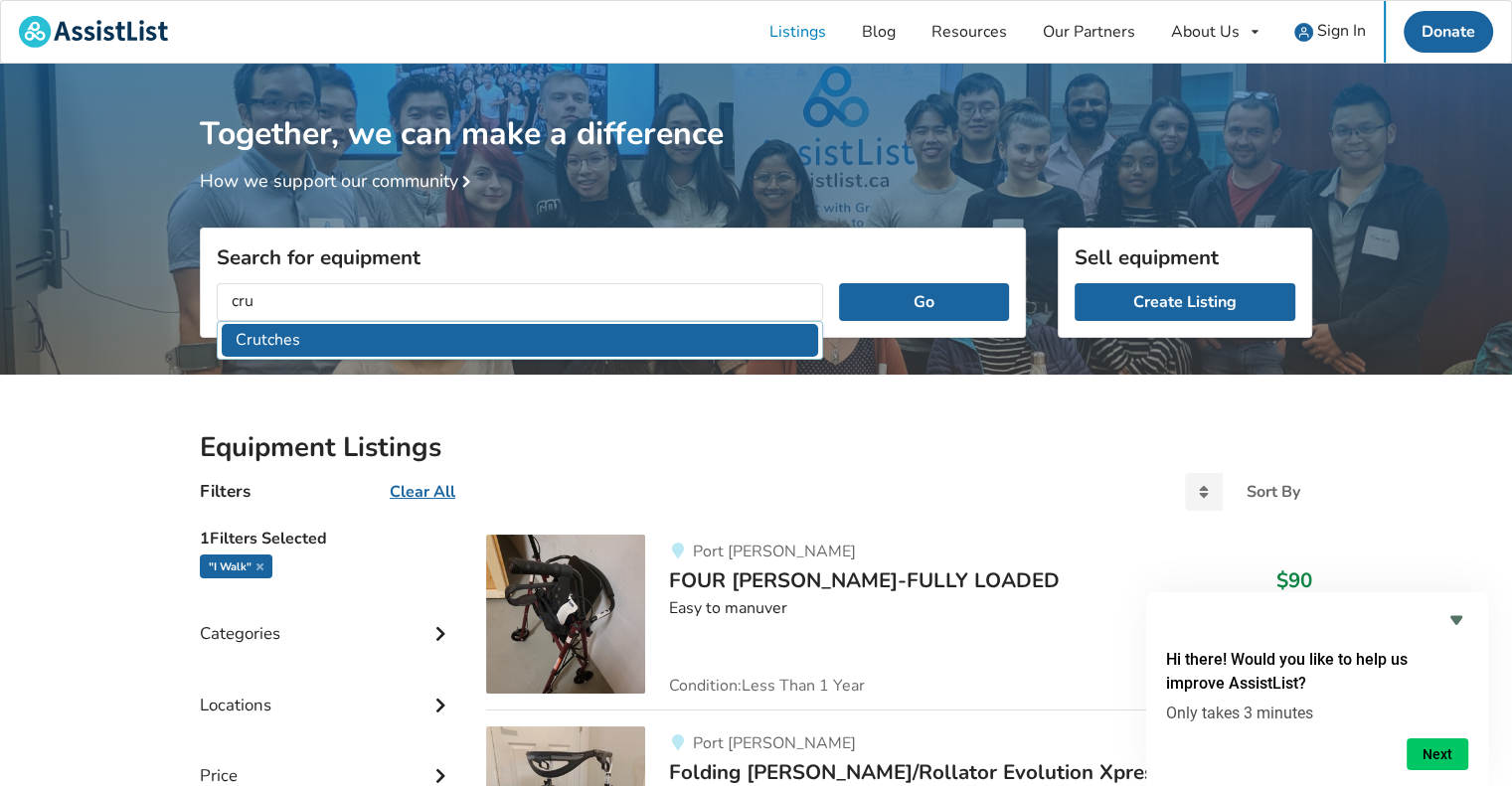 click on "Crutches" at bounding box center (520, 340) 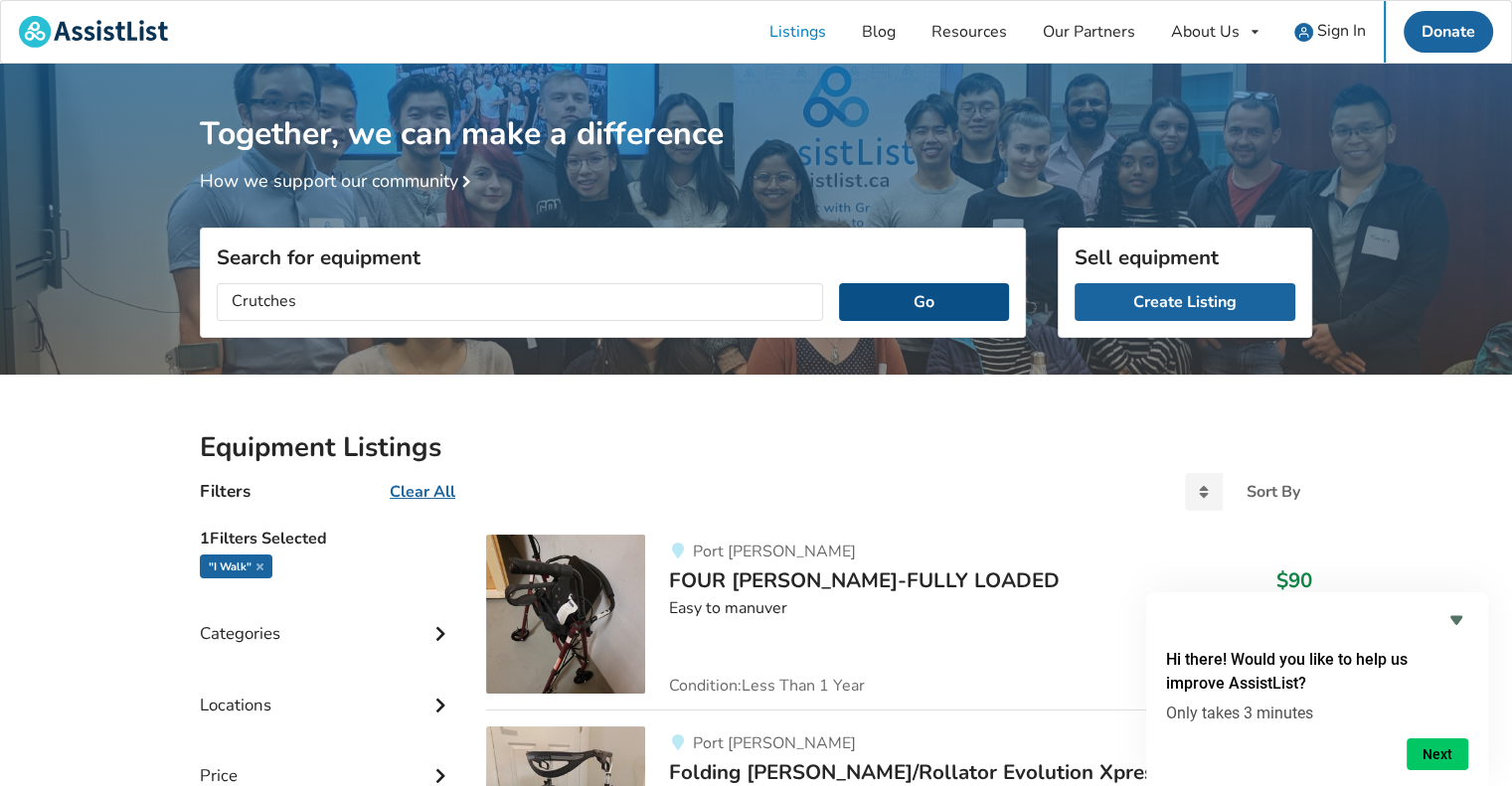 click on "Go" at bounding box center (924, 302) 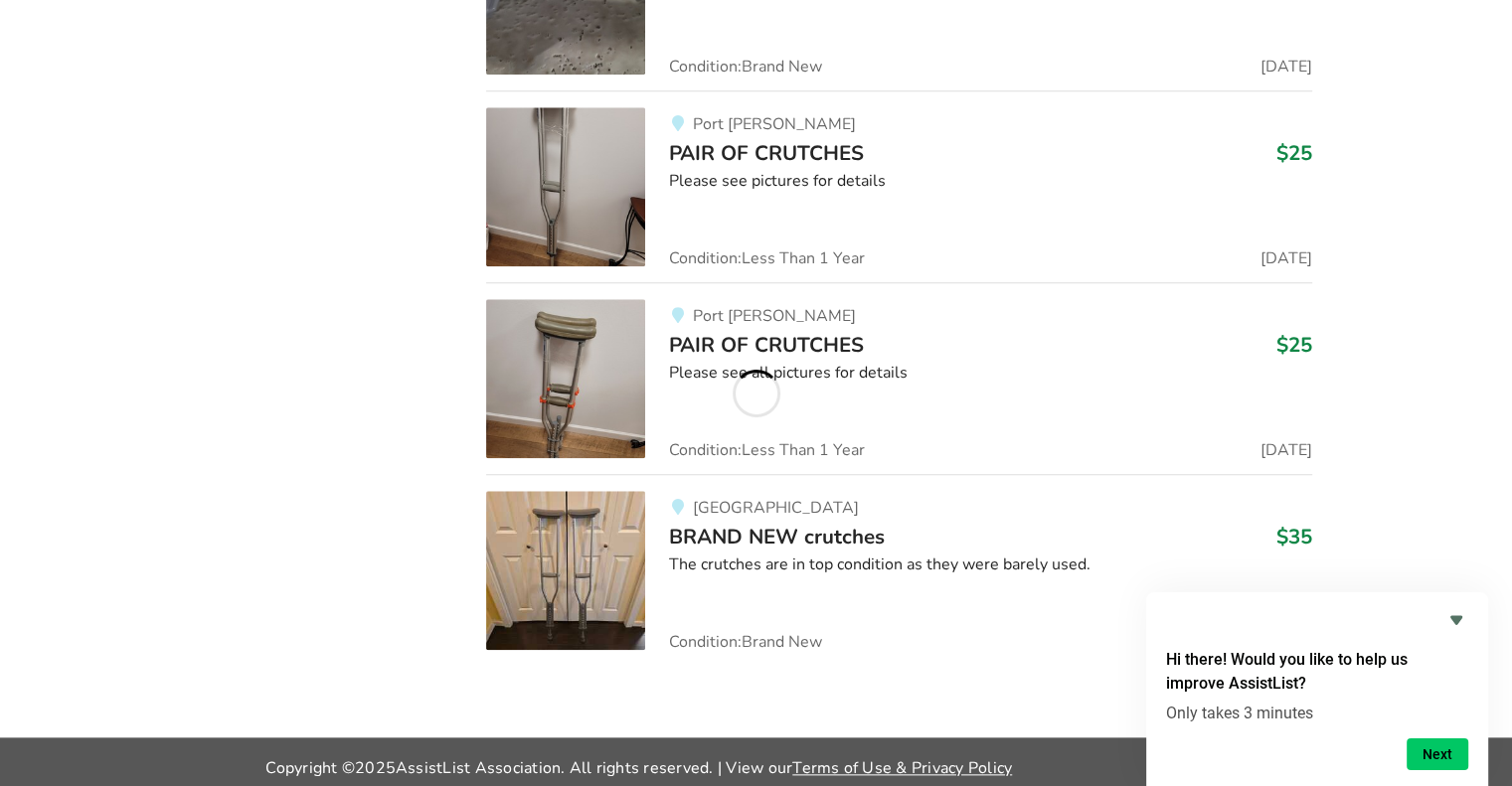 scroll, scrollTop: 1995, scrollLeft: 0, axis: vertical 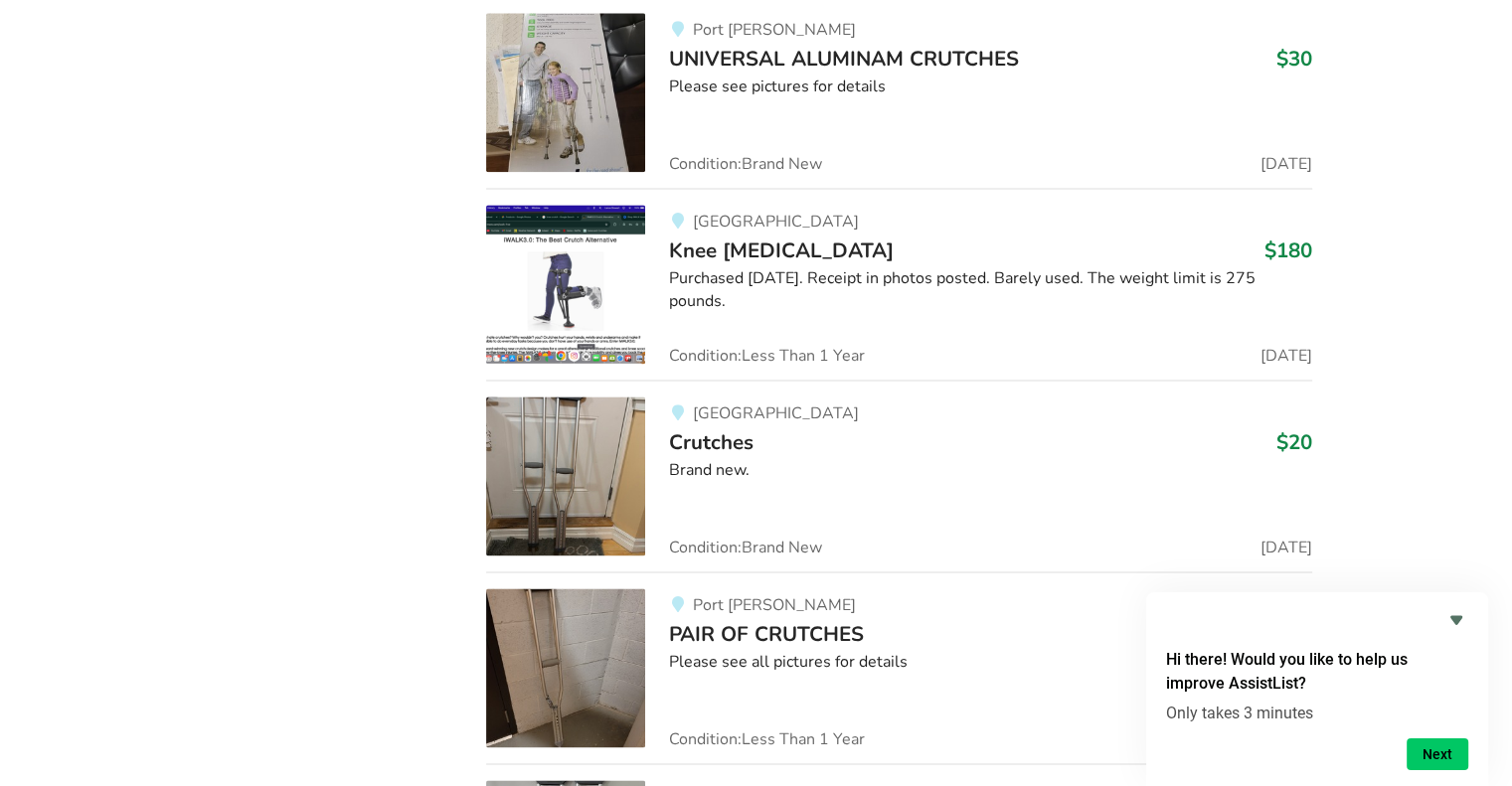 click on "Knee [MEDICAL_DATA]" at bounding box center [781, 250] 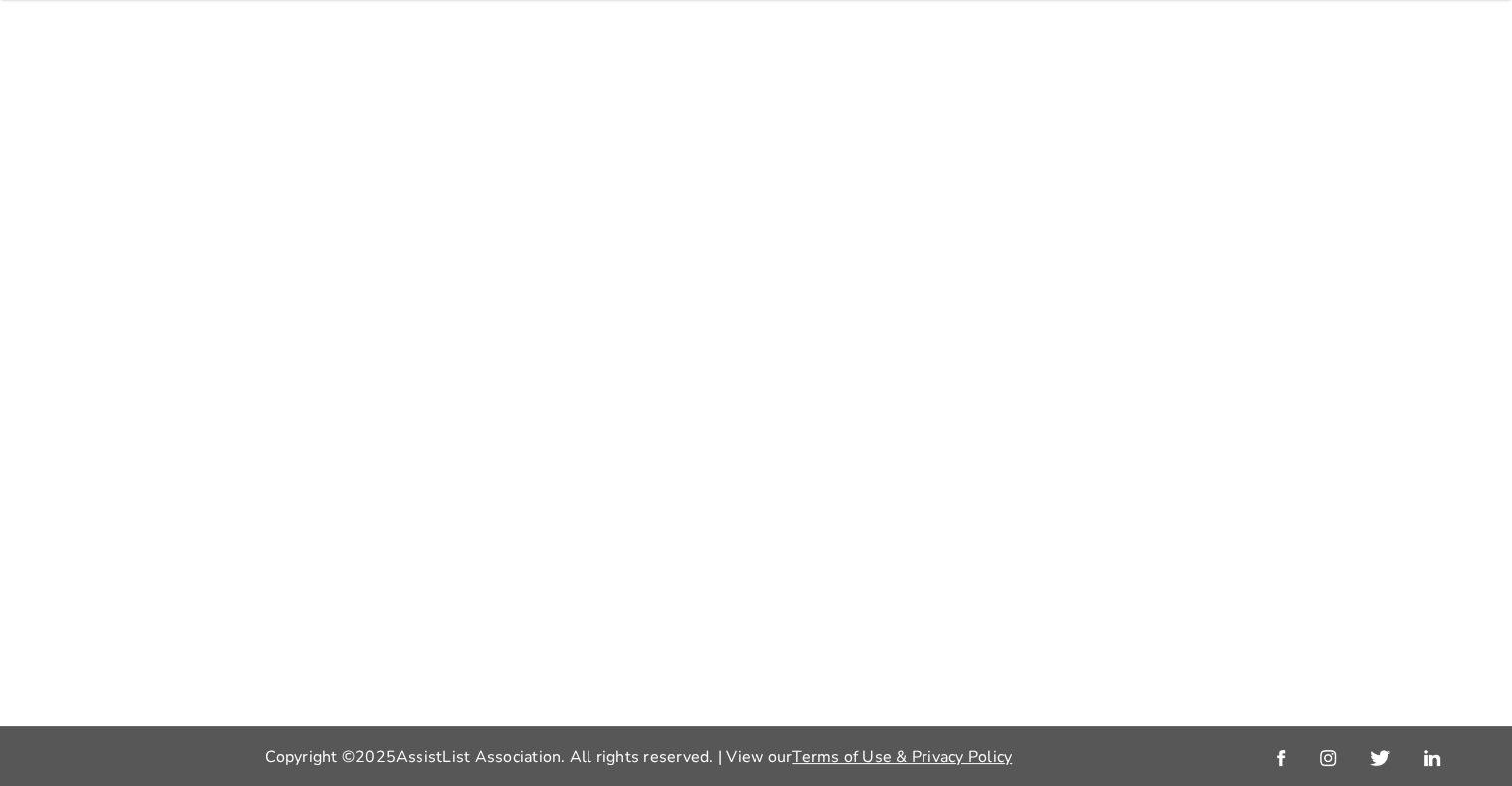 scroll, scrollTop: 0, scrollLeft: 0, axis: both 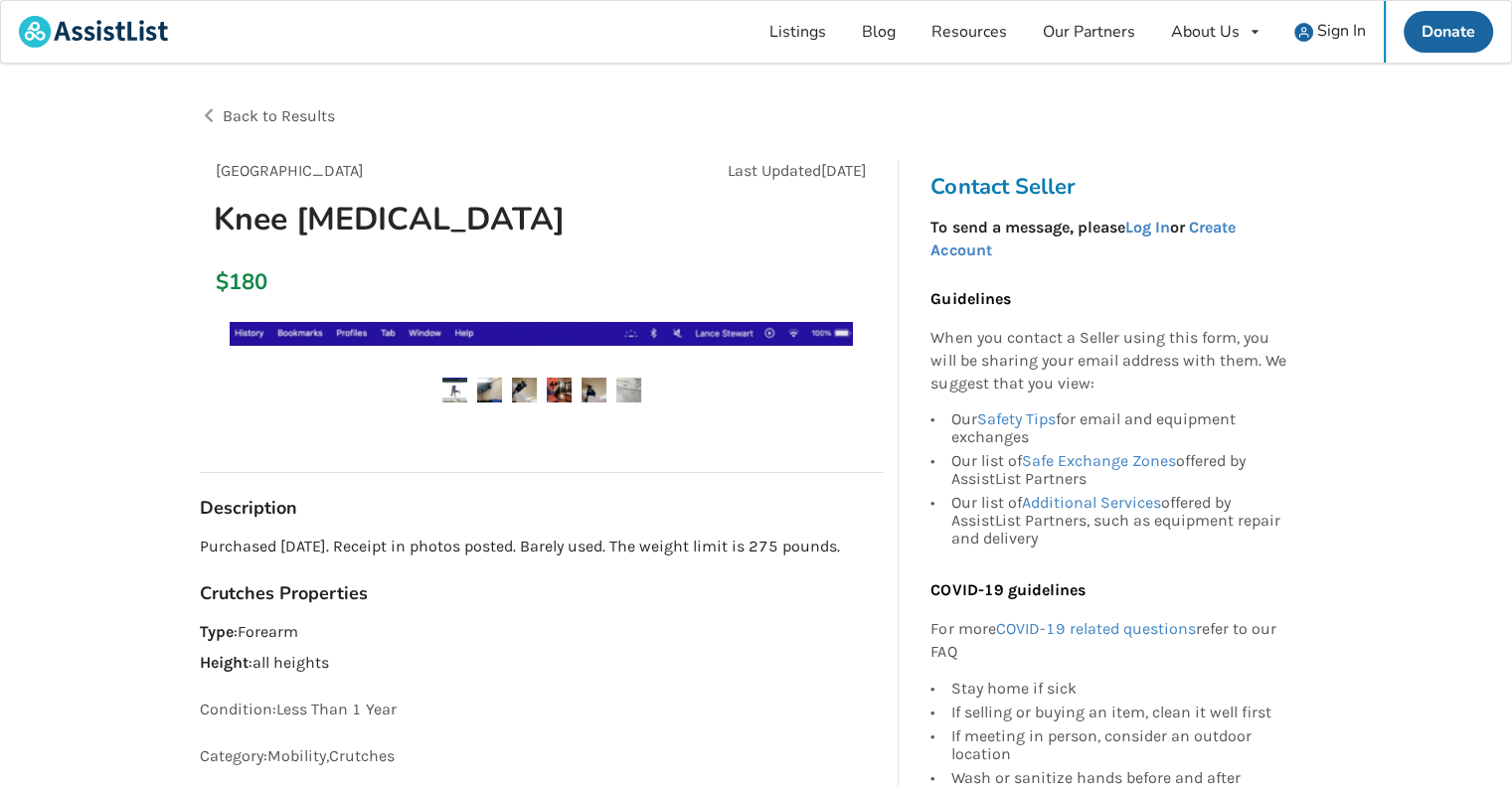 click on "New Westminster   Last Updated  May 15 Knee Crutch" at bounding box center (541, 208) 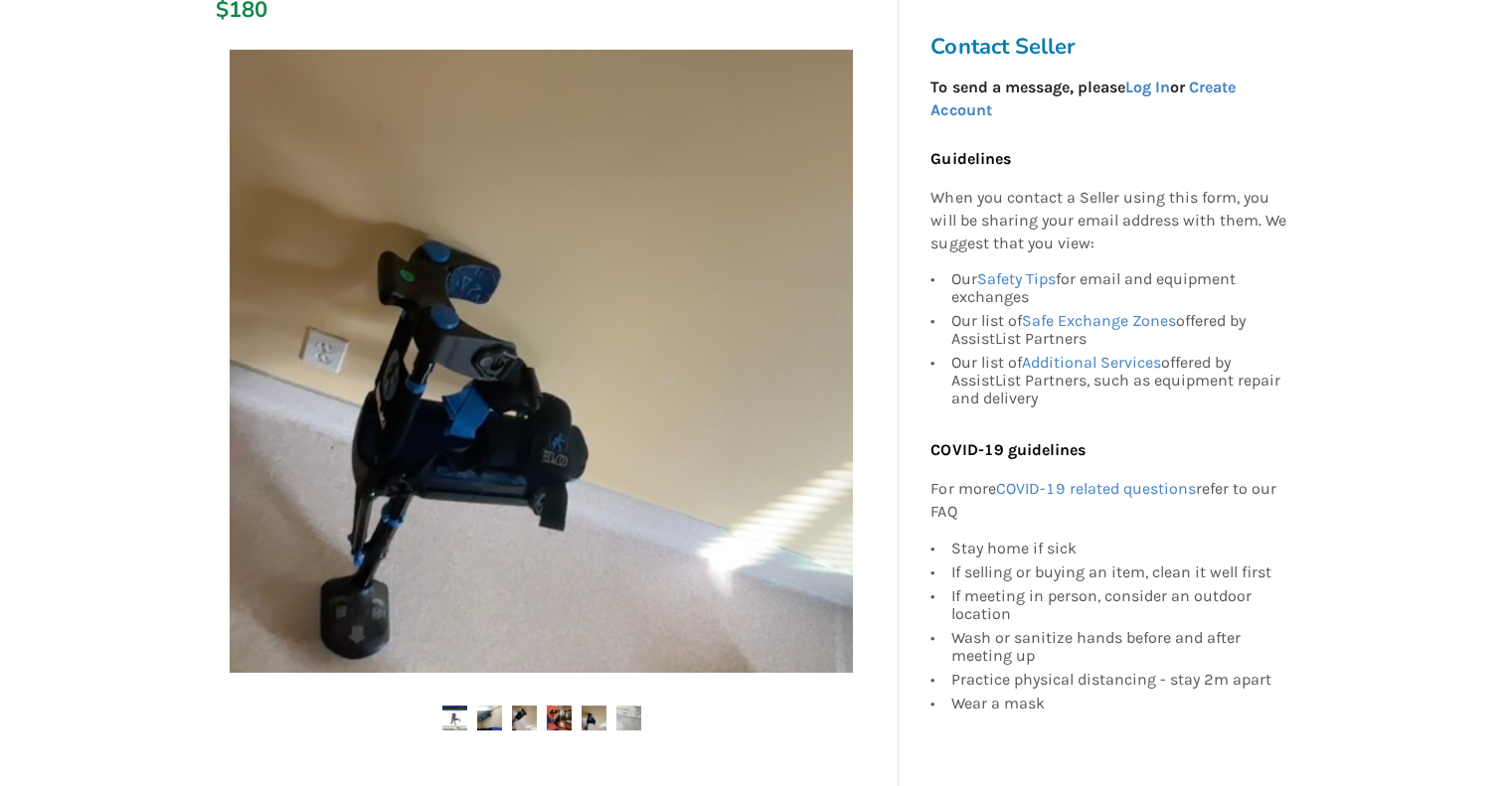 scroll, scrollTop: 0, scrollLeft: 0, axis: both 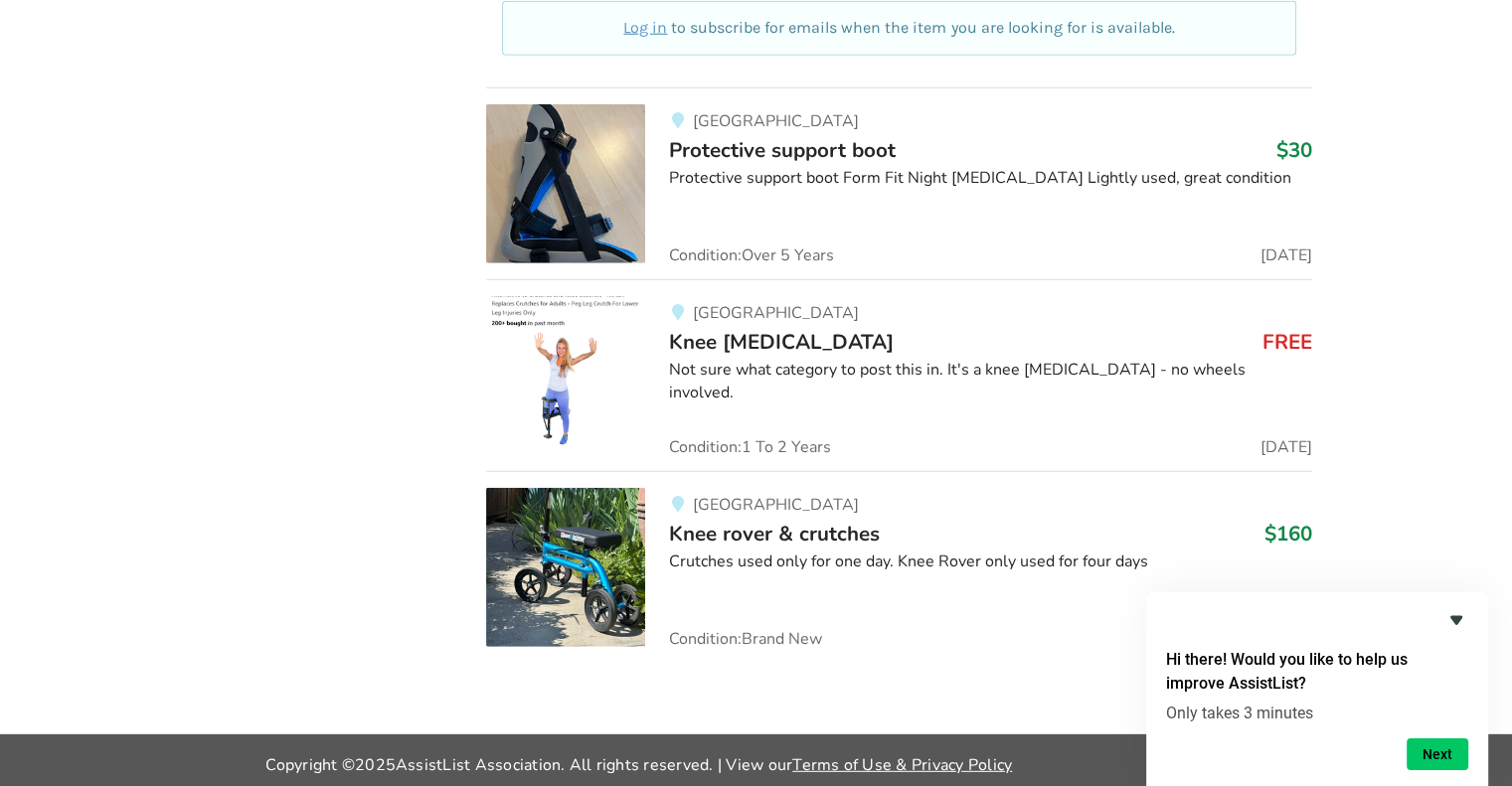 click 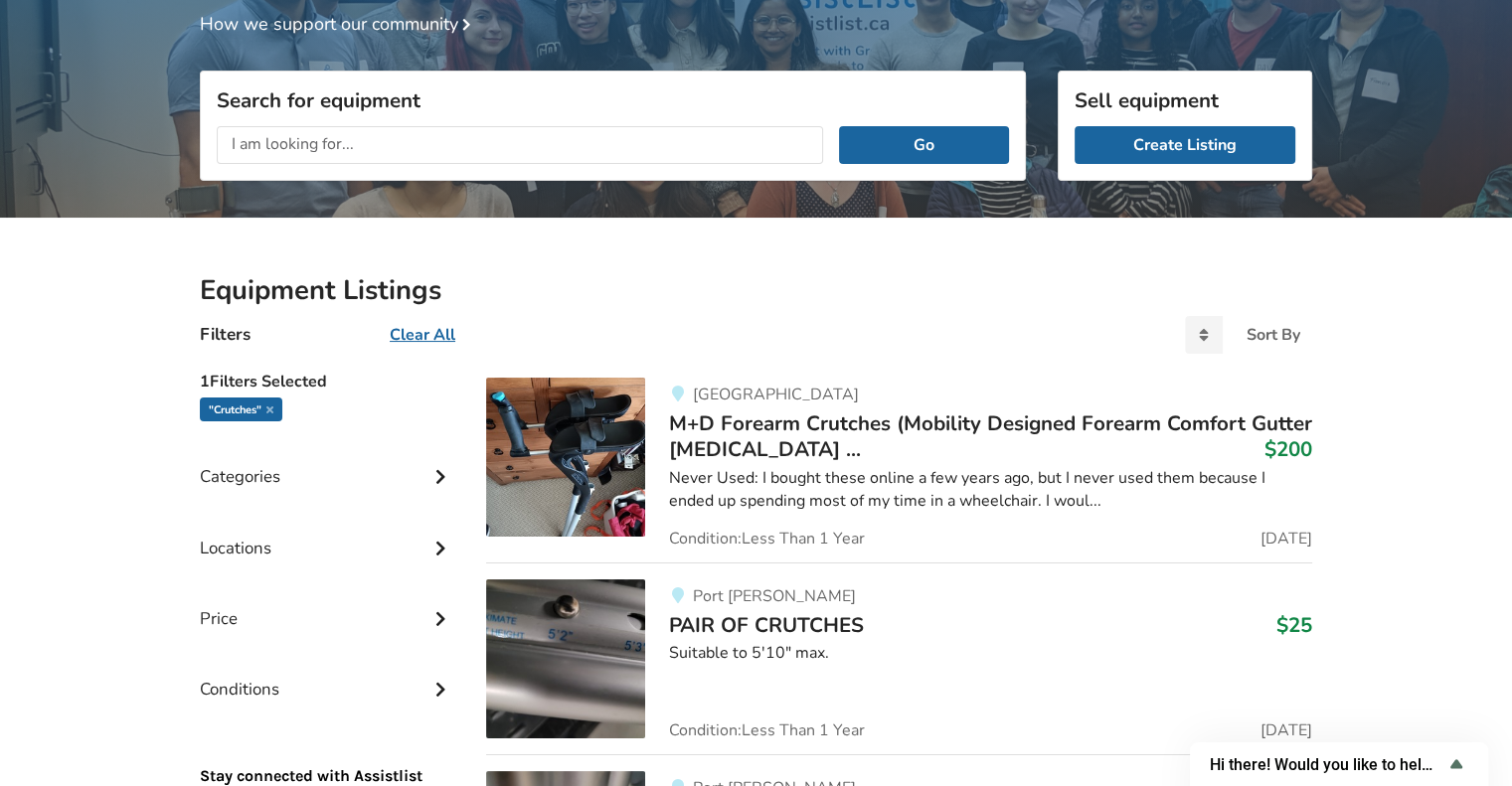 scroll, scrollTop: 0, scrollLeft: 0, axis: both 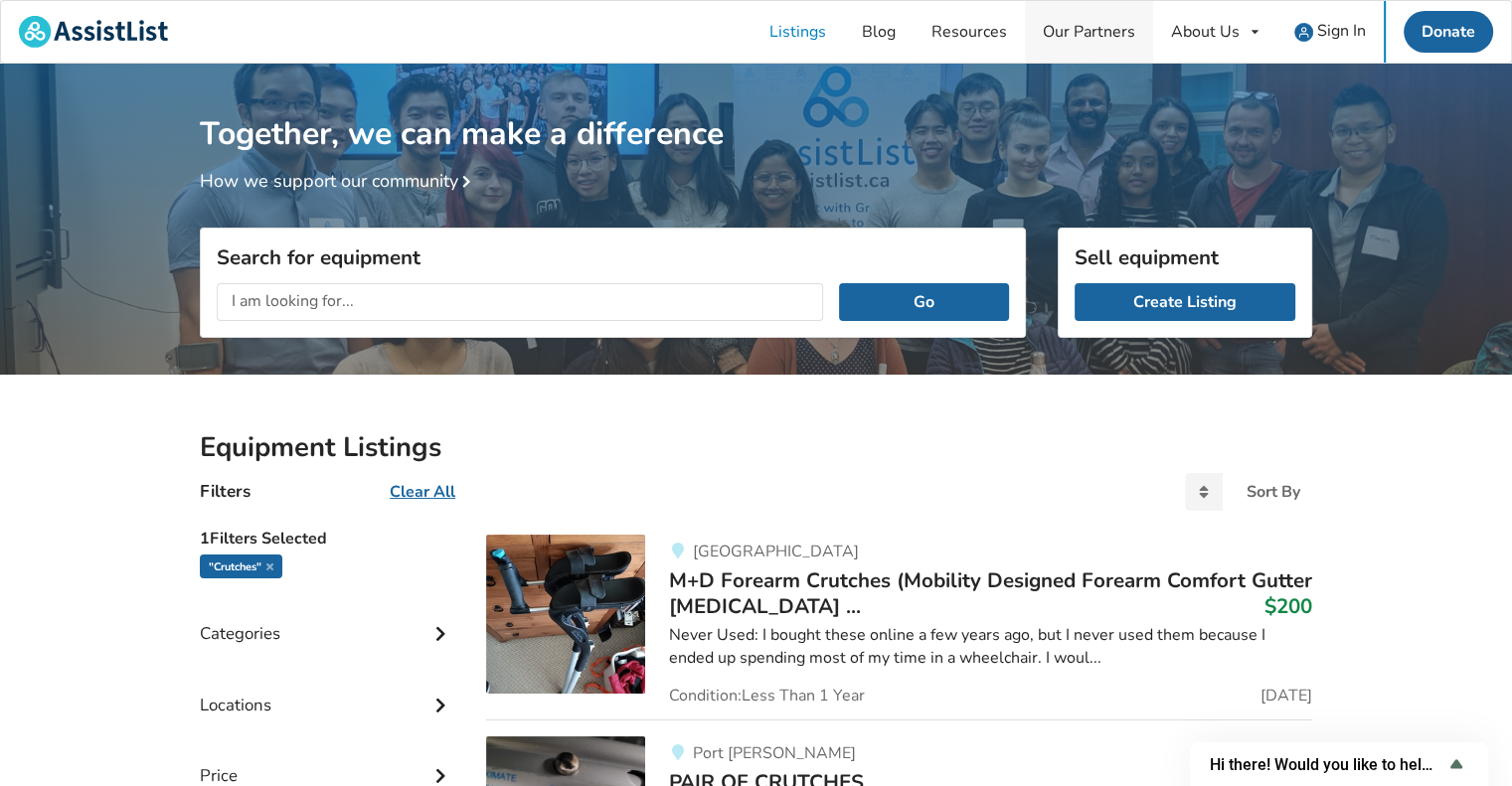 click on "Our Partners" at bounding box center (1089, 32) 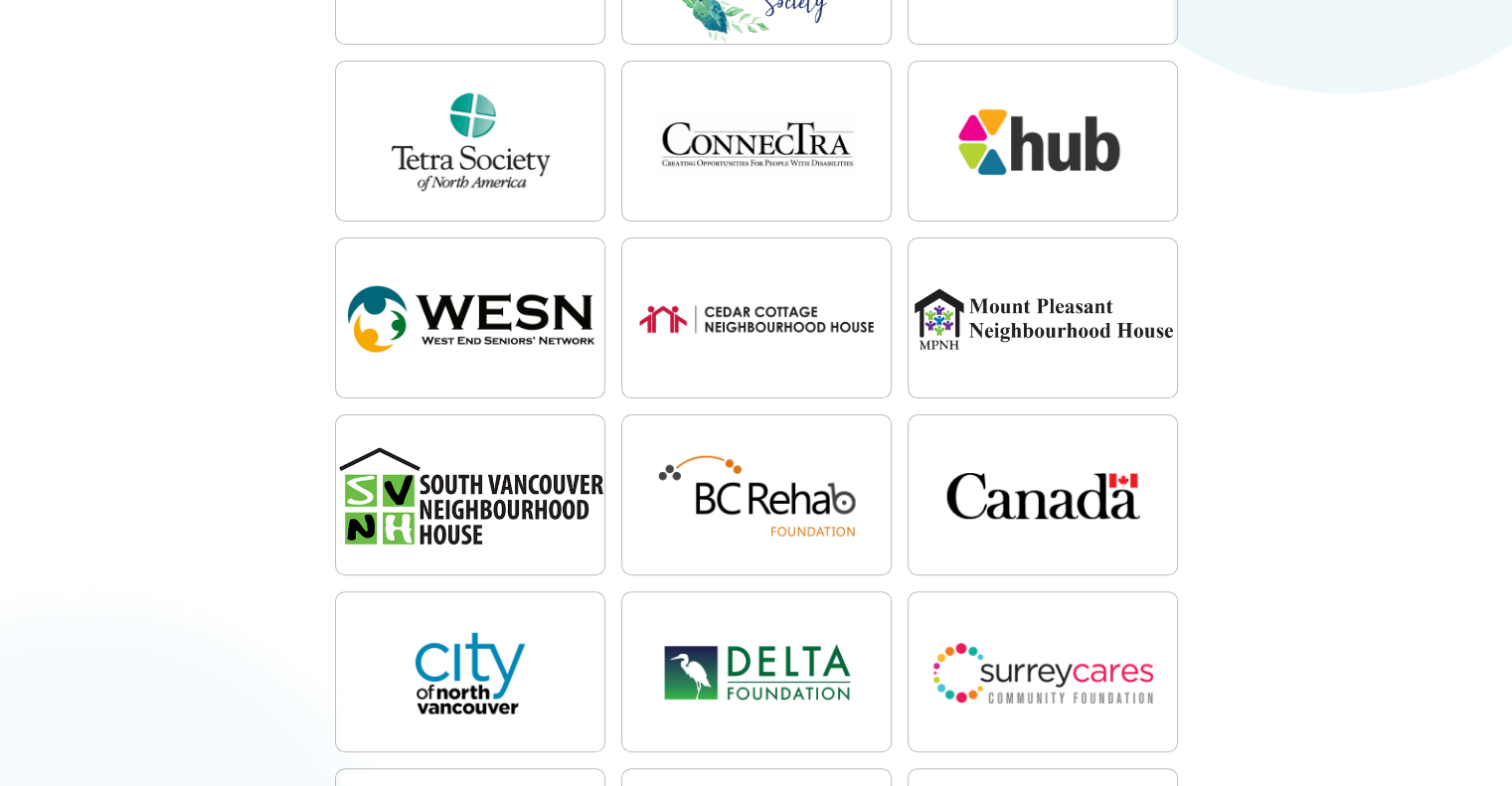 scroll, scrollTop: 541, scrollLeft: 0, axis: vertical 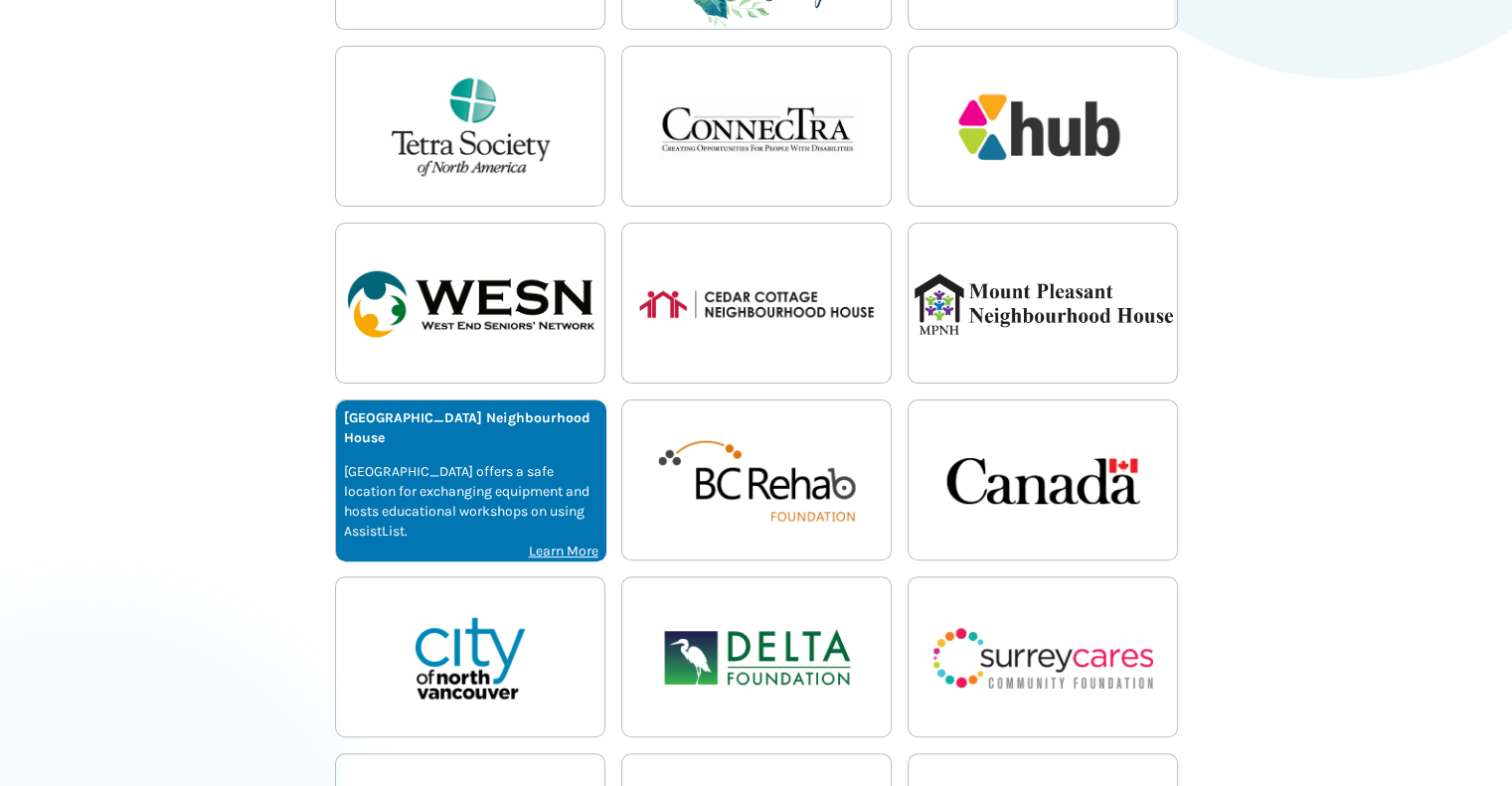 click on "South Vancouver Neighbourhood House offers a safe location for exchanging equipment and hosts educational workshops on using AssistList." at bounding box center [471, 502] 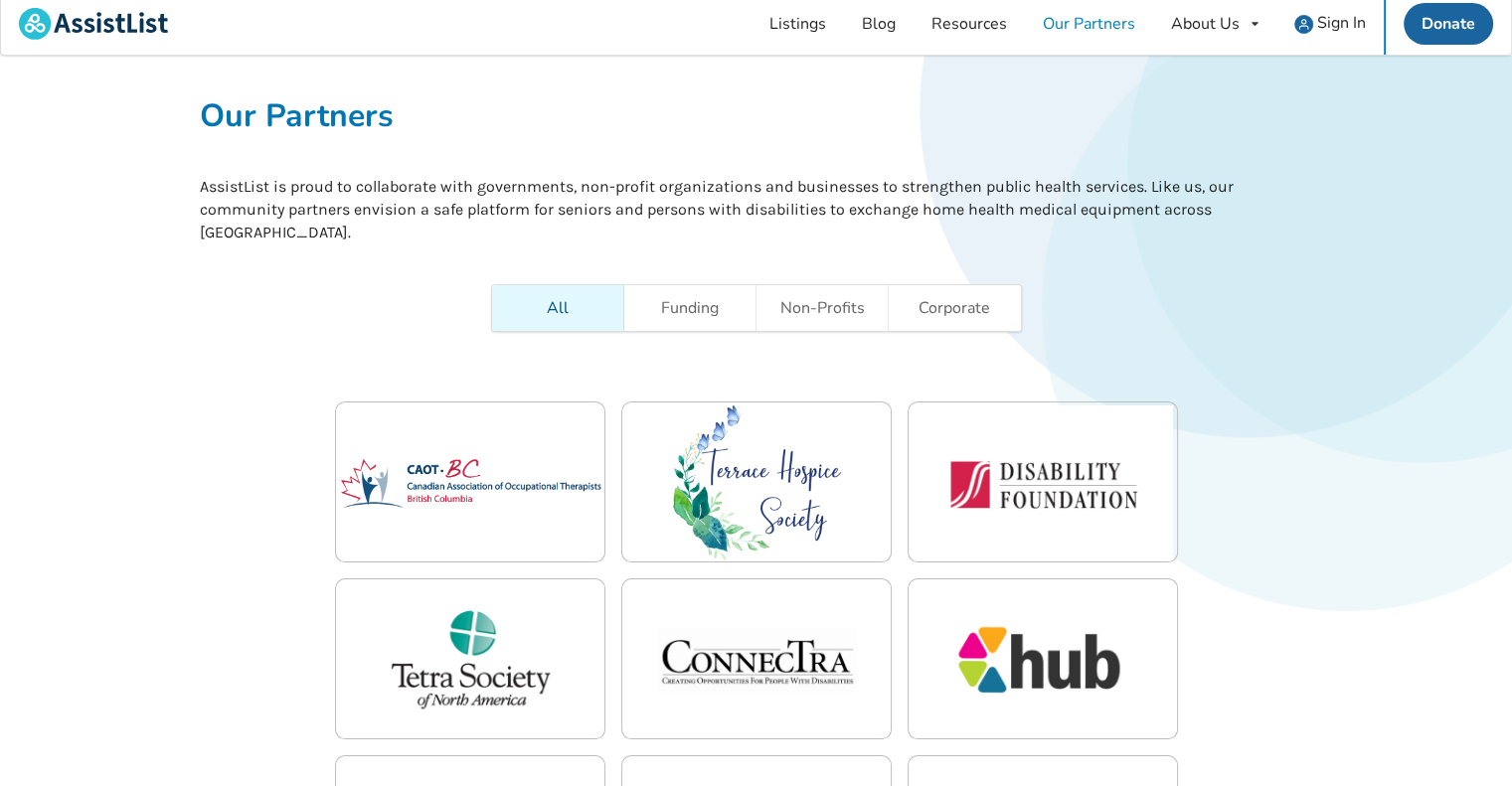 scroll, scrollTop: 0, scrollLeft: 0, axis: both 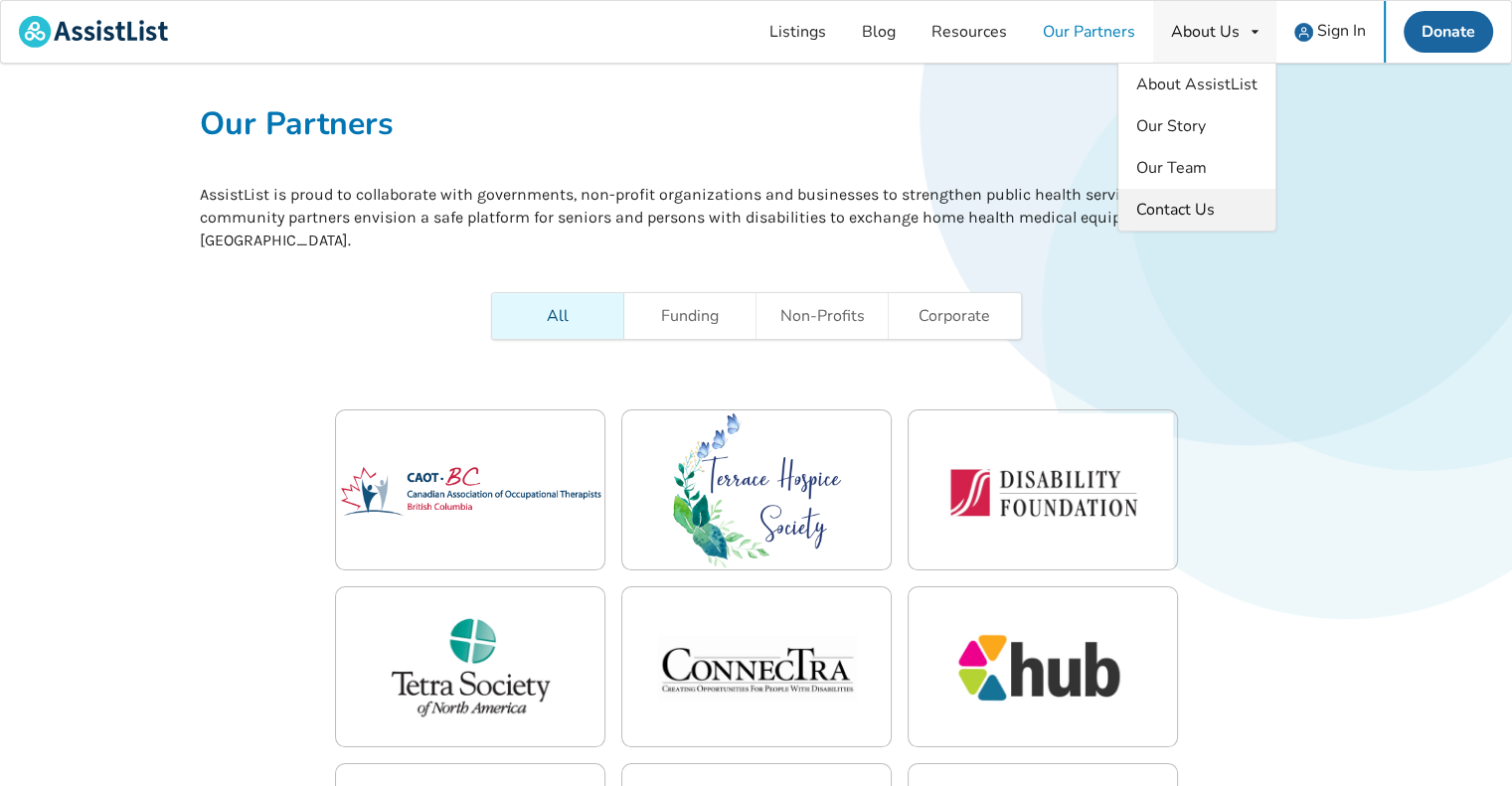 click on "Contact Us" at bounding box center (1175, 210) 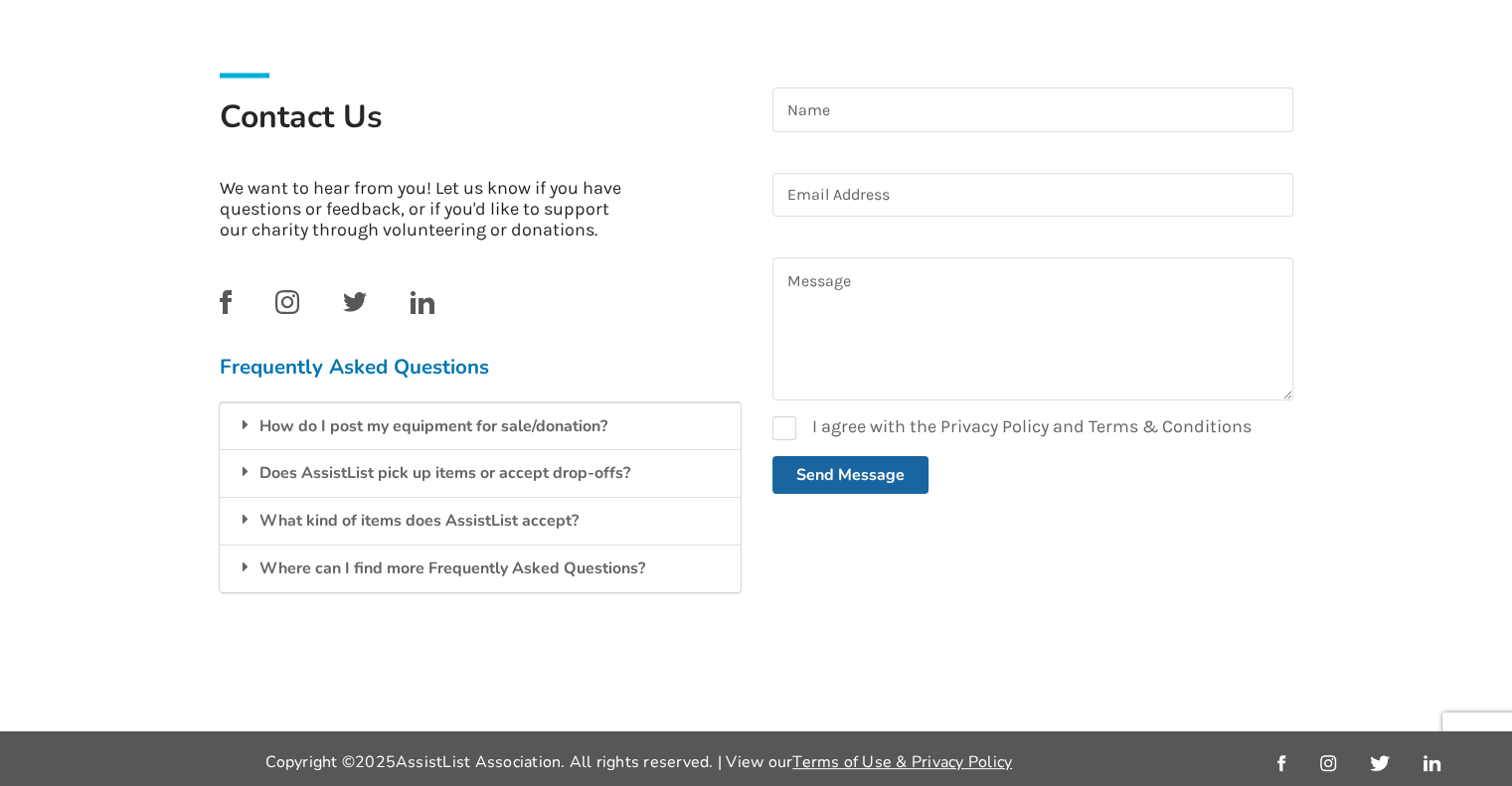 scroll, scrollTop: 382, scrollLeft: 0, axis: vertical 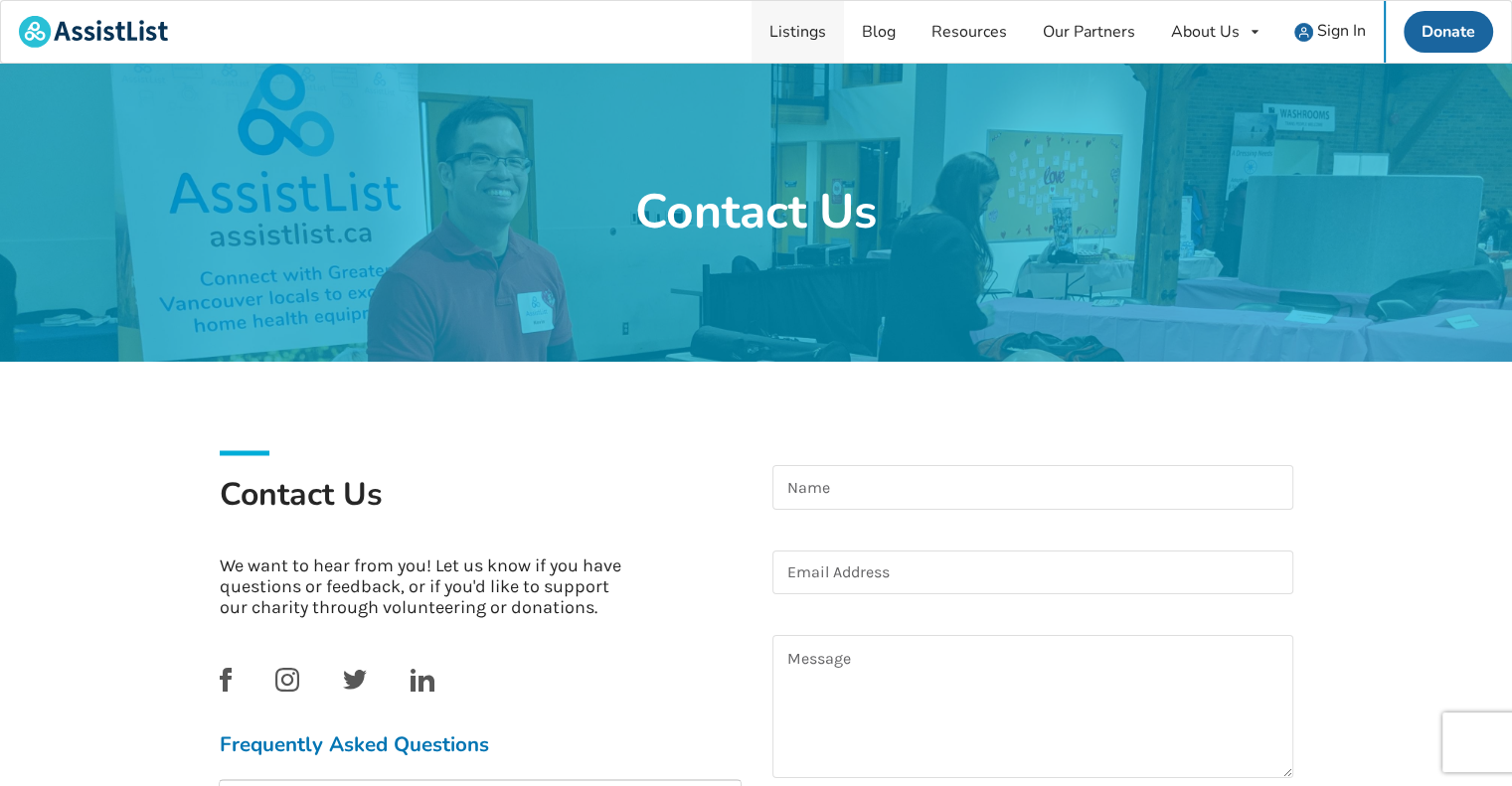 click on "Listings" at bounding box center (797, 32) 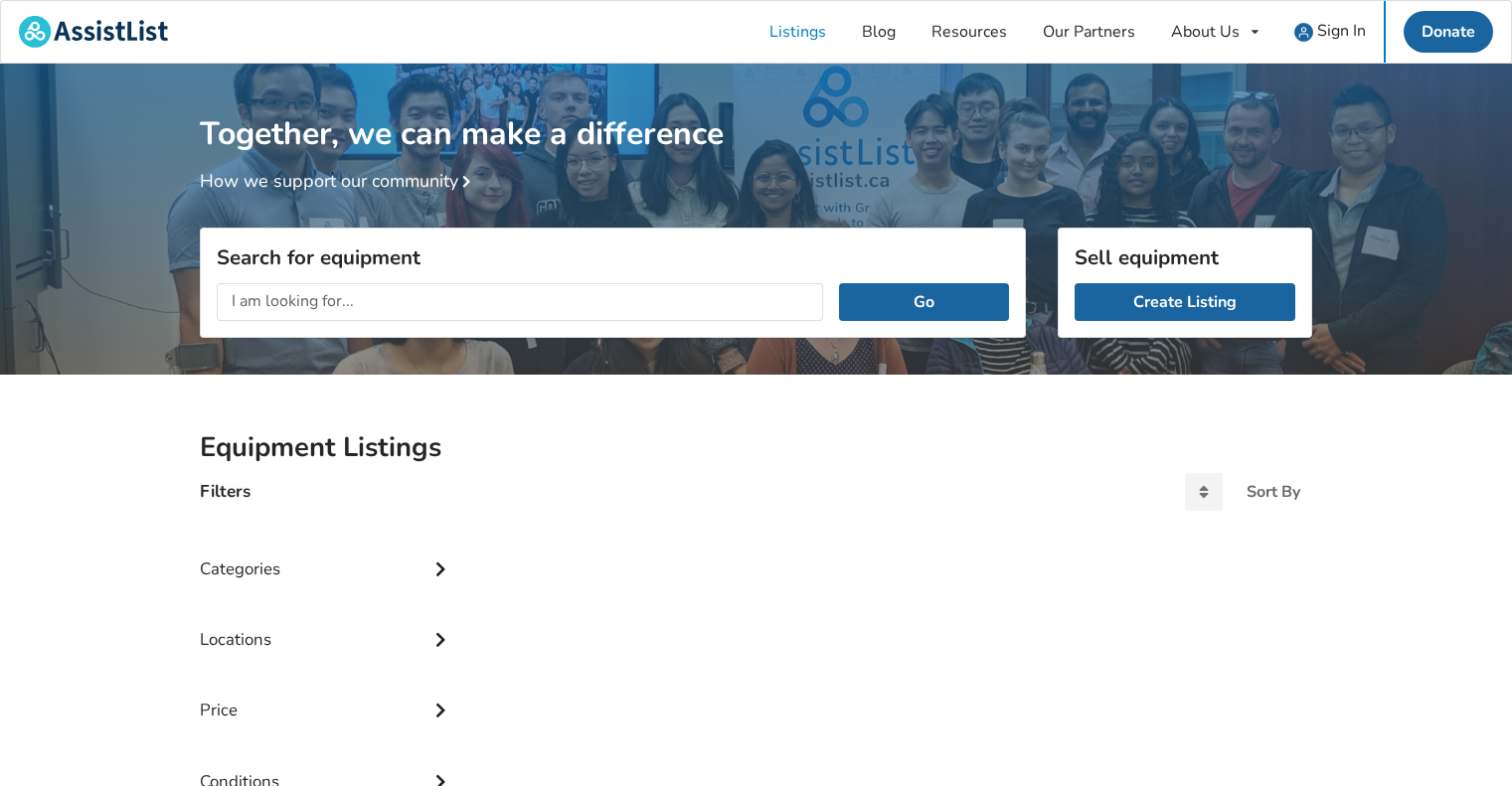 scroll, scrollTop: 0, scrollLeft: 0, axis: both 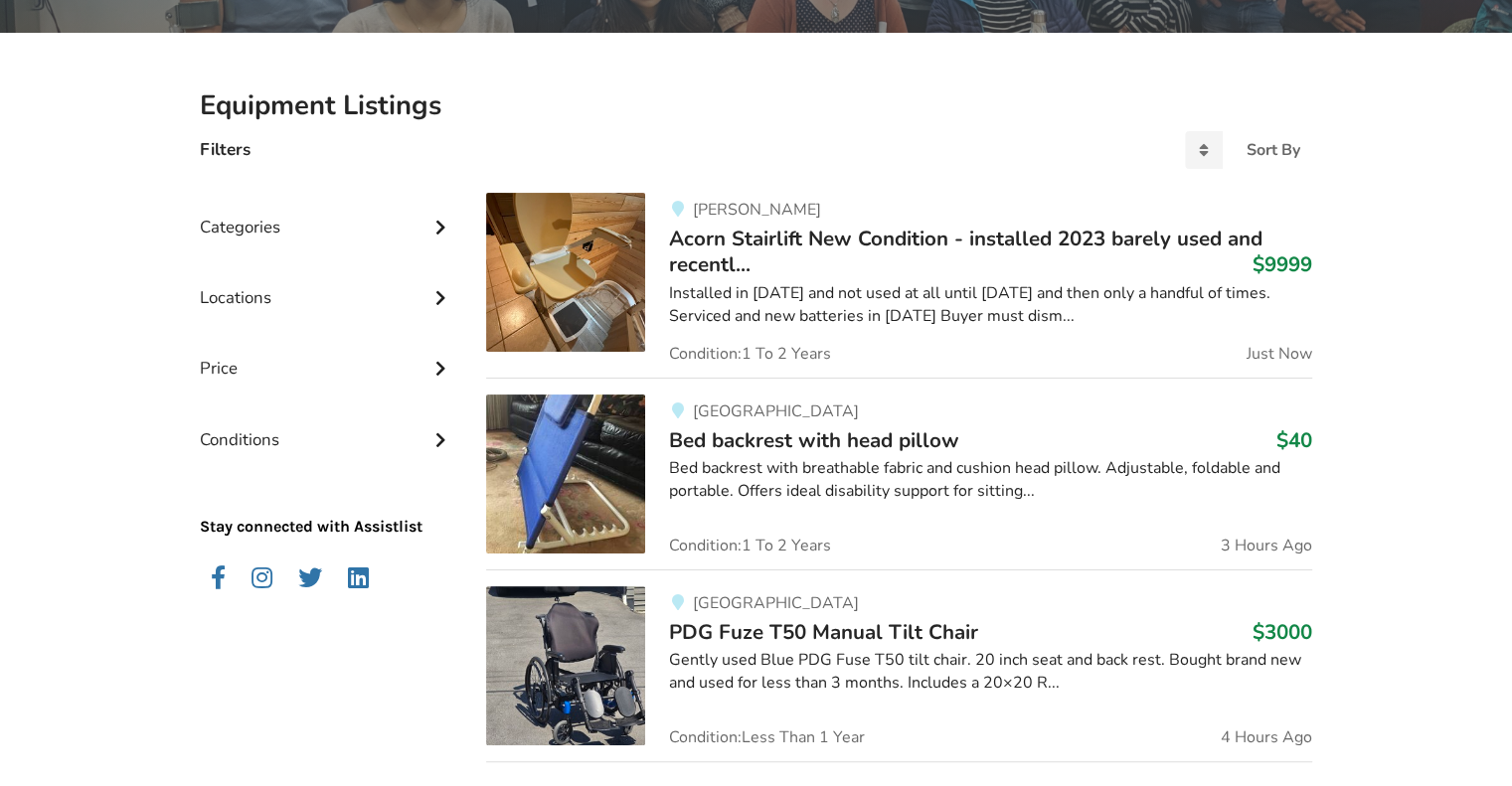 click on "[PERSON_NAME] Acorn Stairlift New Condition - installed 2023 barely used and recentl... $9999 Installed in [DATE] and not used at all until [DATE] and then only a handful of times. Serviced and new batteries in [DATE]  Buyer must dism... Condition:  1 To 2 Years Just Now" at bounding box center (978, 277) 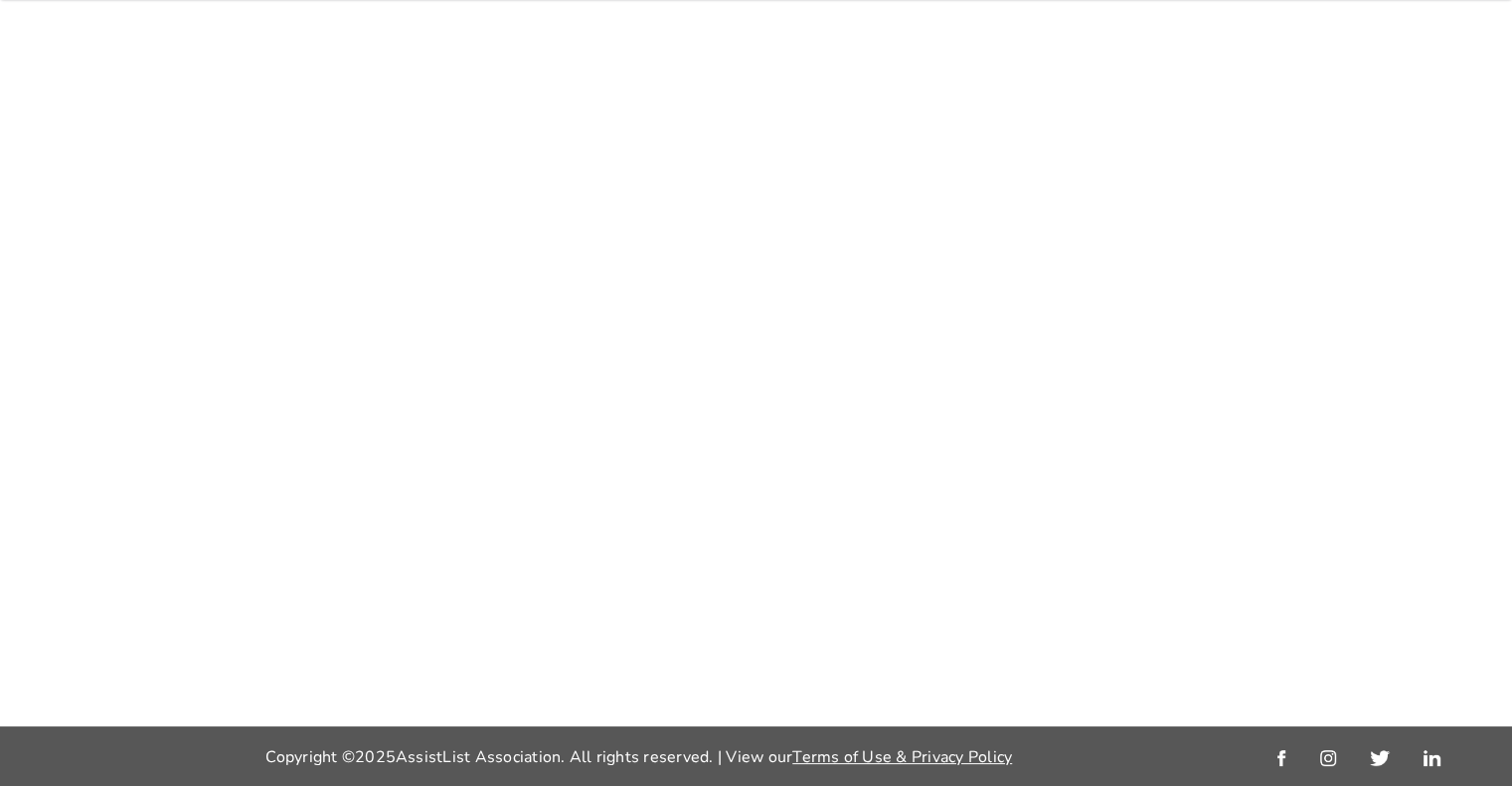 scroll, scrollTop: 0, scrollLeft: 0, axis: both 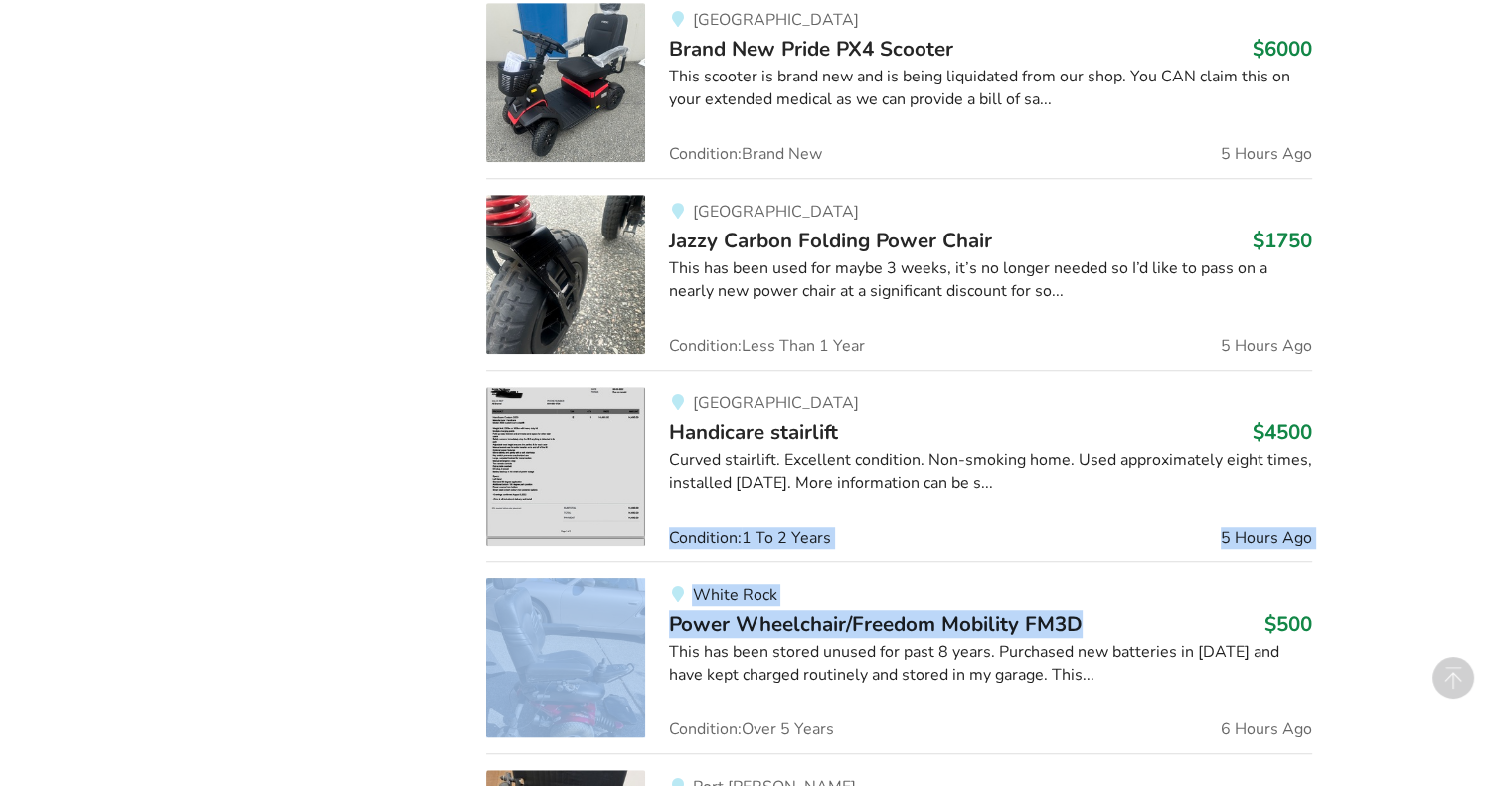 drag, startPoint x: 1511, startPoint y: 548, endPoint x: 1519, endPoint y: 610, distance: 62.513998 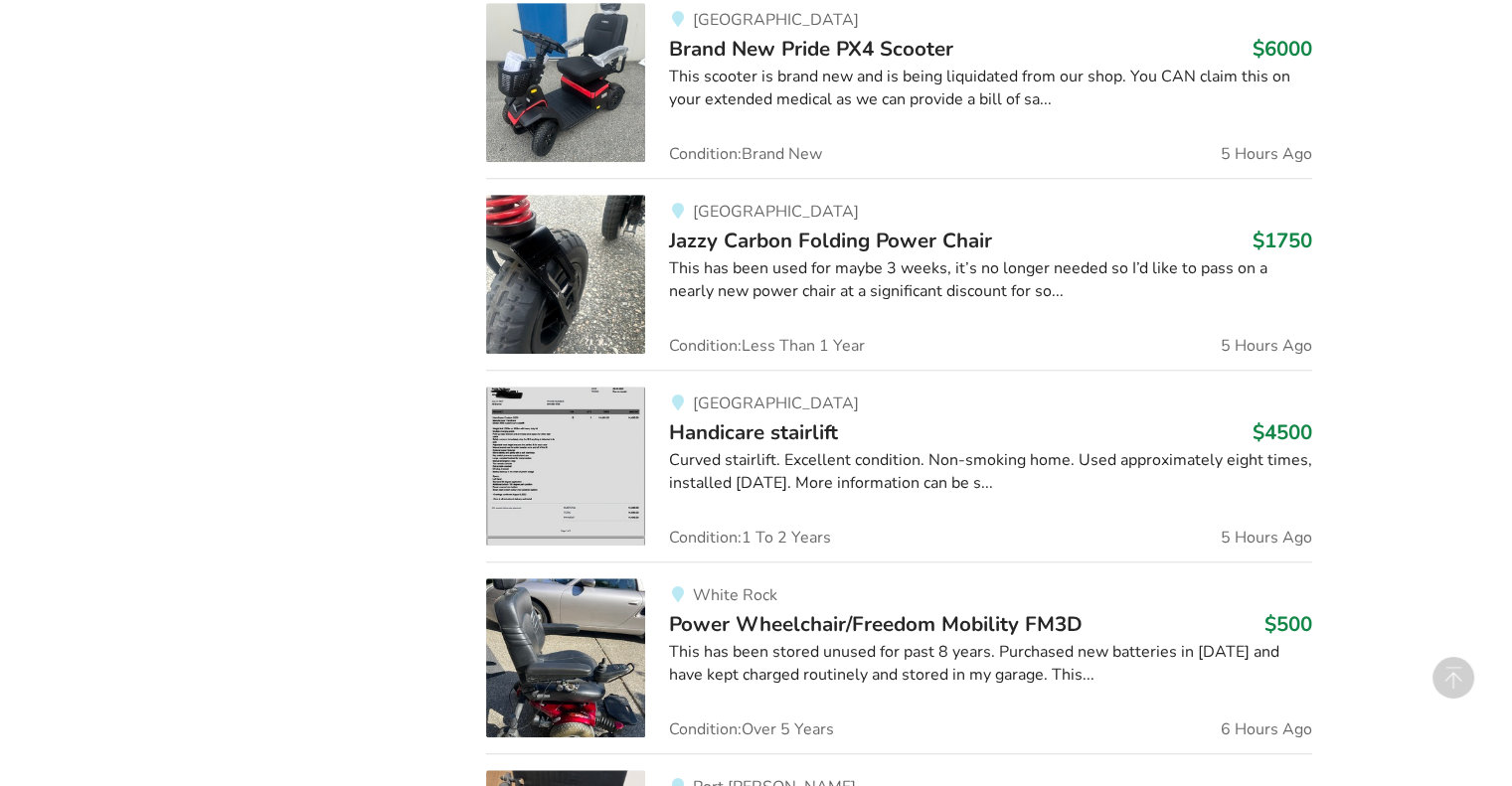 click on "Equipment Listings Filters Sort By Most recent Price ascending Price descending Categories Bathroom Safety Bedroom Equipment Daily Living Aids Mobility Pediatric Equipment Transfer Aids Vision Aids Locations Current location or Enter your Postal Code Go Distance from  10  km 10km 25 40 55 70 85 100km [GEOGRAPHIC_DATA] [GEOGRAPHIC_DATA] [GEOGRAPHIC_DATA] [GEOGRAPHIC_DATA] [GEOGRAPHIC_DATA] [GEOGRAPHIC_DATA] [GEOGRAPHIC_DATA] [GEOGRAPHIC_DATA] [GEOGRAPHIC_DATA] [GEOGRAPHIC_DATA] [GEOGRAPHIC_DATA] [GEOGRAPHIC_DATA] [GEOGRAPHIC_DATA][PERSON_NAME][GEOGRAPHIC_DATA][PERSON_NAME] [GEOGRAPHIC_DATA] [GEOGRAPHIC_DATA][PERSON_NAME] [GEOGRAPHIC_DATA] [GEOGRAPHIC_DATA] [GEOGRAPHIC_DATA] [GEOGRAPHIC_DATA] [GEOGRAPHIC_DATA] Other Price Min Price Max Price Apply Conditions Brand New Less Than 1 Year 1 To 2 Years 3 To 5 Years Over 5 Years Stay connected with Assistlist [PERSON_NAME] Acorn Stairlift New Condition - installed 2023 barely used and recentl... $9999 Installed in [DATE] and not used at all until [DATE] and then only a handful of times. Serviced and new batteries in [DATE]  Buyer must dism... Condition:  1 To 2 Years Just Now [GEOGRAPHIC_DATA] Bed backrest with head pillow $40 Condition:  1 To 2 Years $3000" at bounding box center (756, 209) 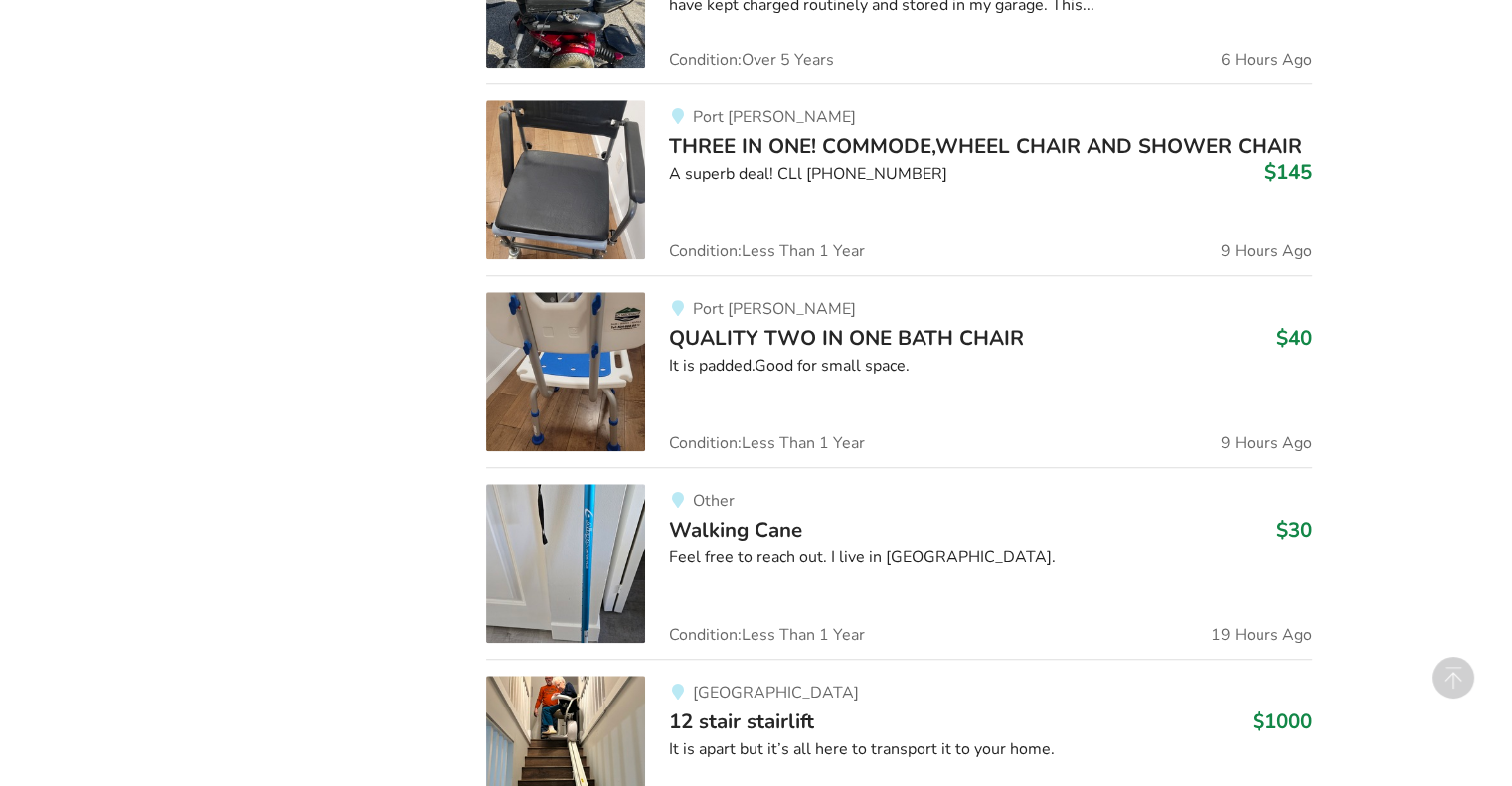 scroll, scrollTop: 1997, scrollLeft: 0, axis: vertical 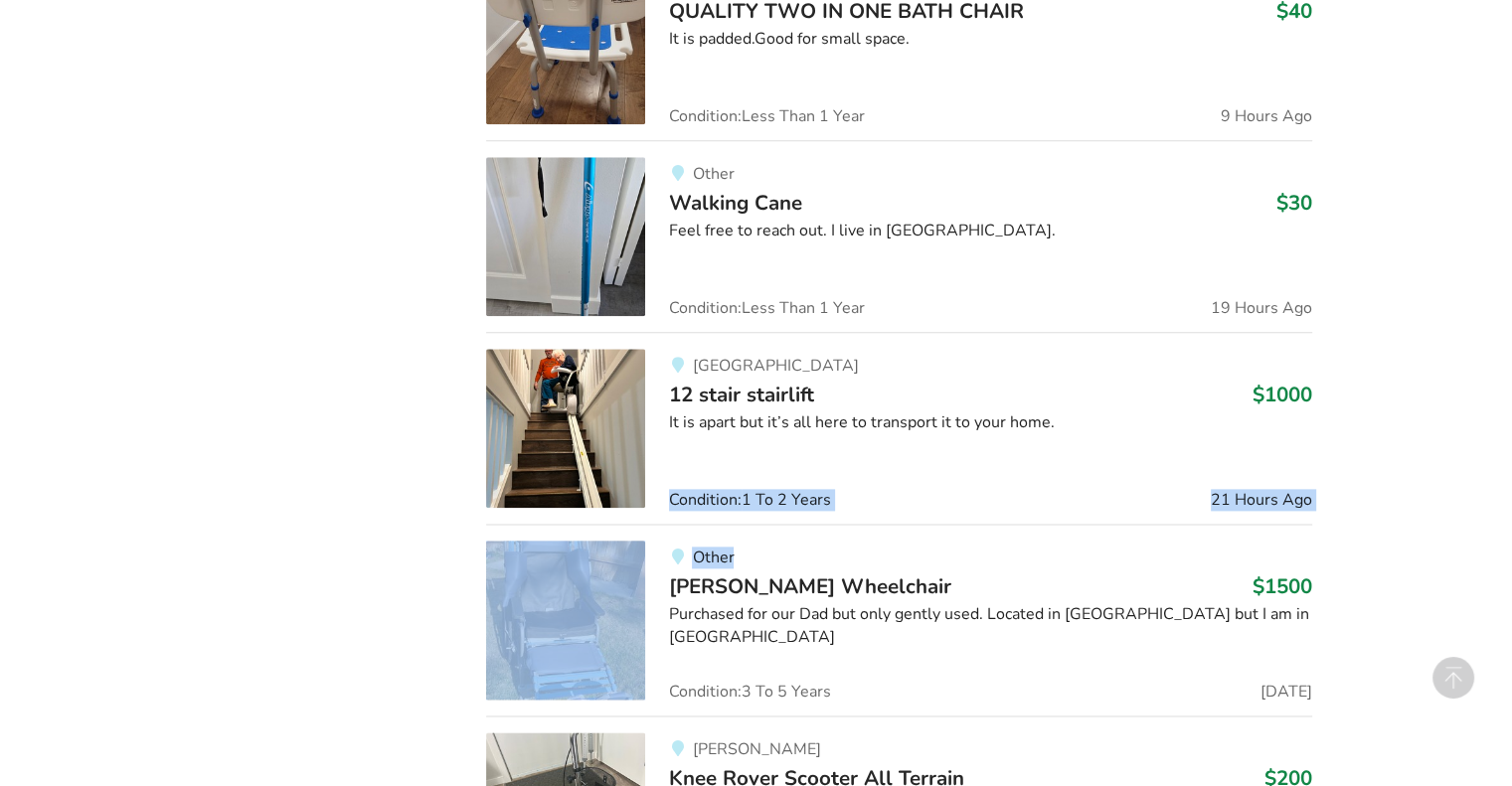 drag, startPoint x: 1496, startPoint y: 504, endPoint x: 1511, endPoint y: 518, distance: 20.518285 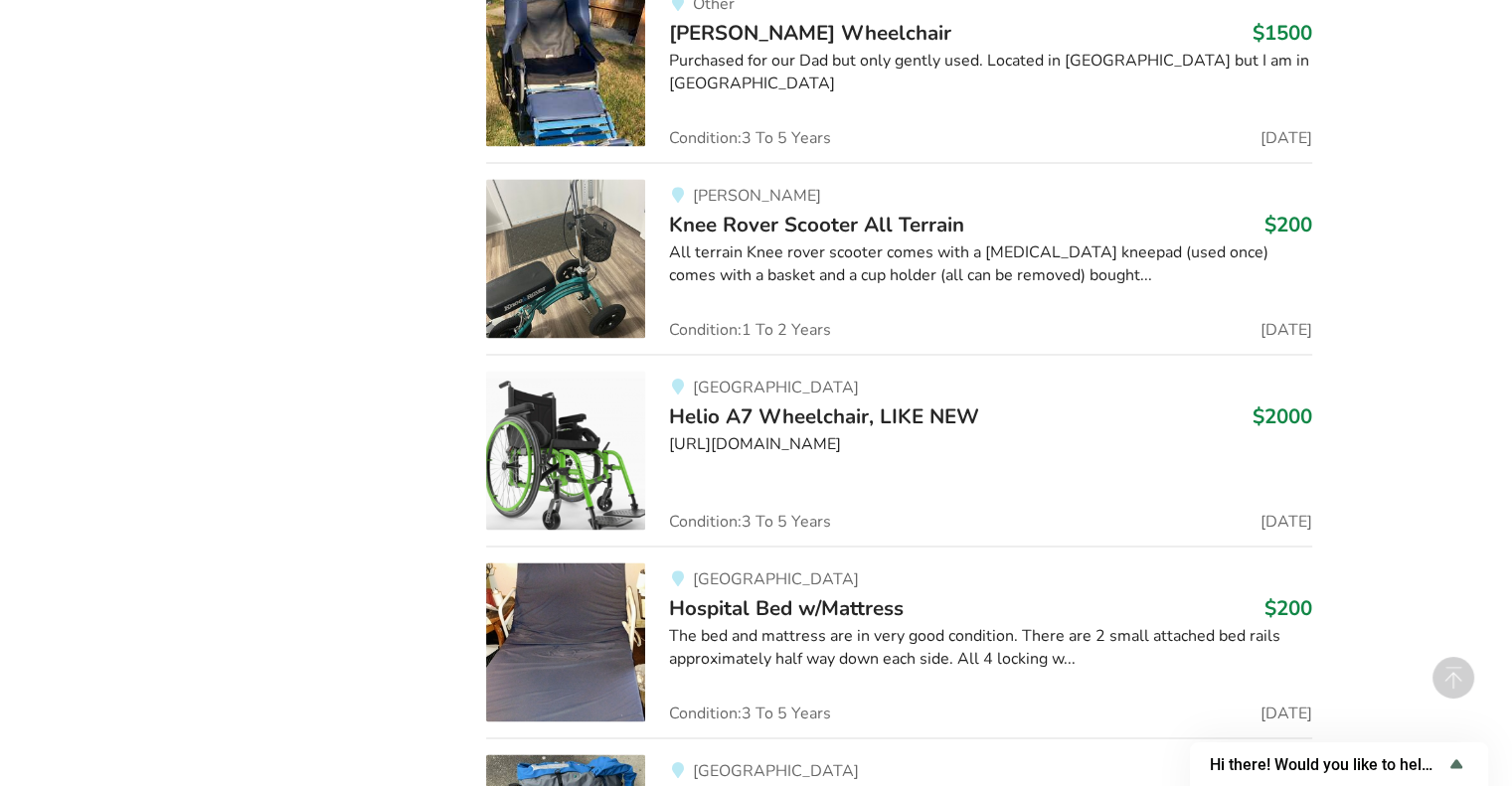 scroll, scrollTop: 2884, scrollLeft: 0, axis: vertical 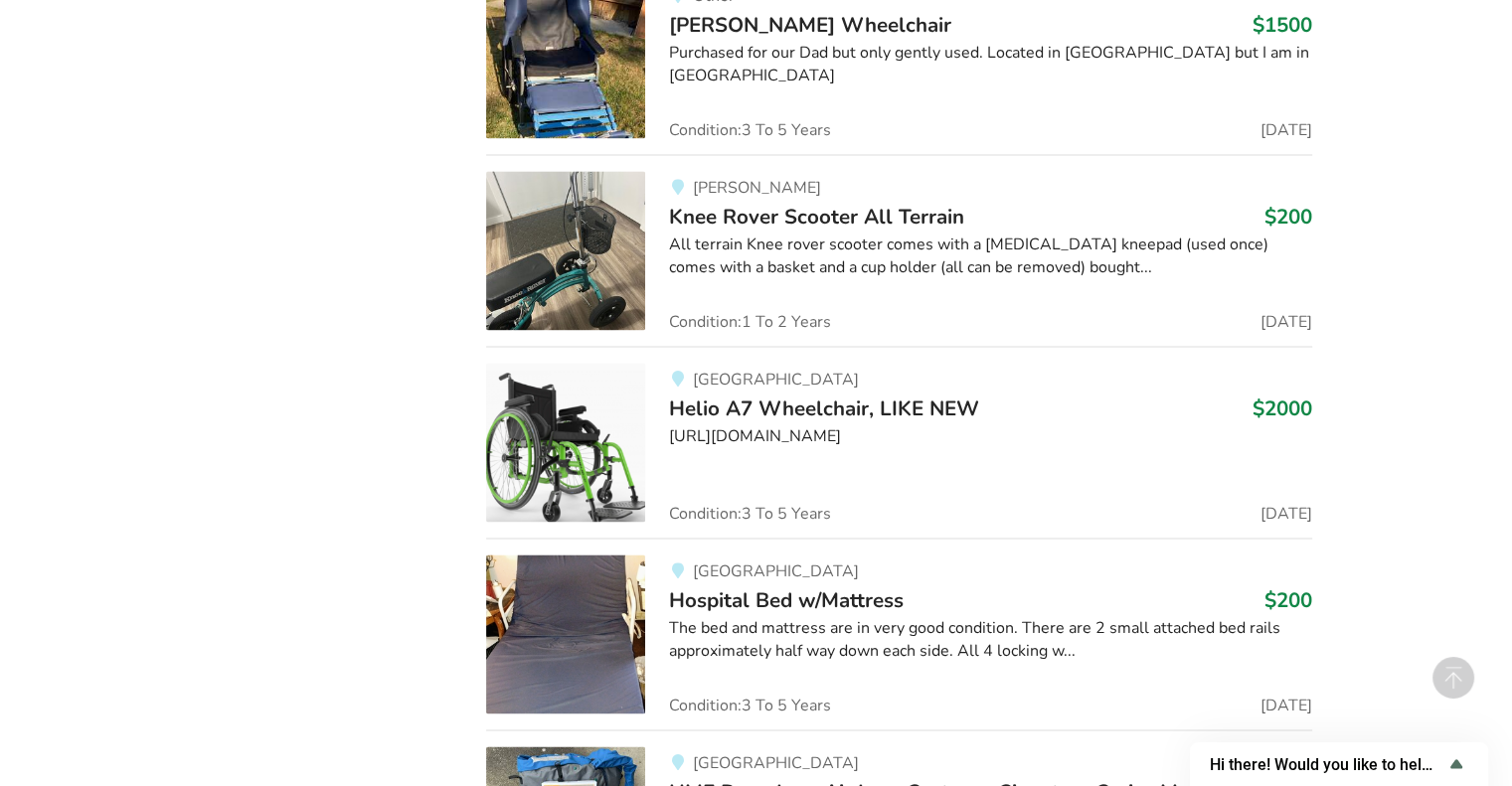 click on "Helio A7 Wheelchair, LIKE NEW" at bounding box center [824, 408] 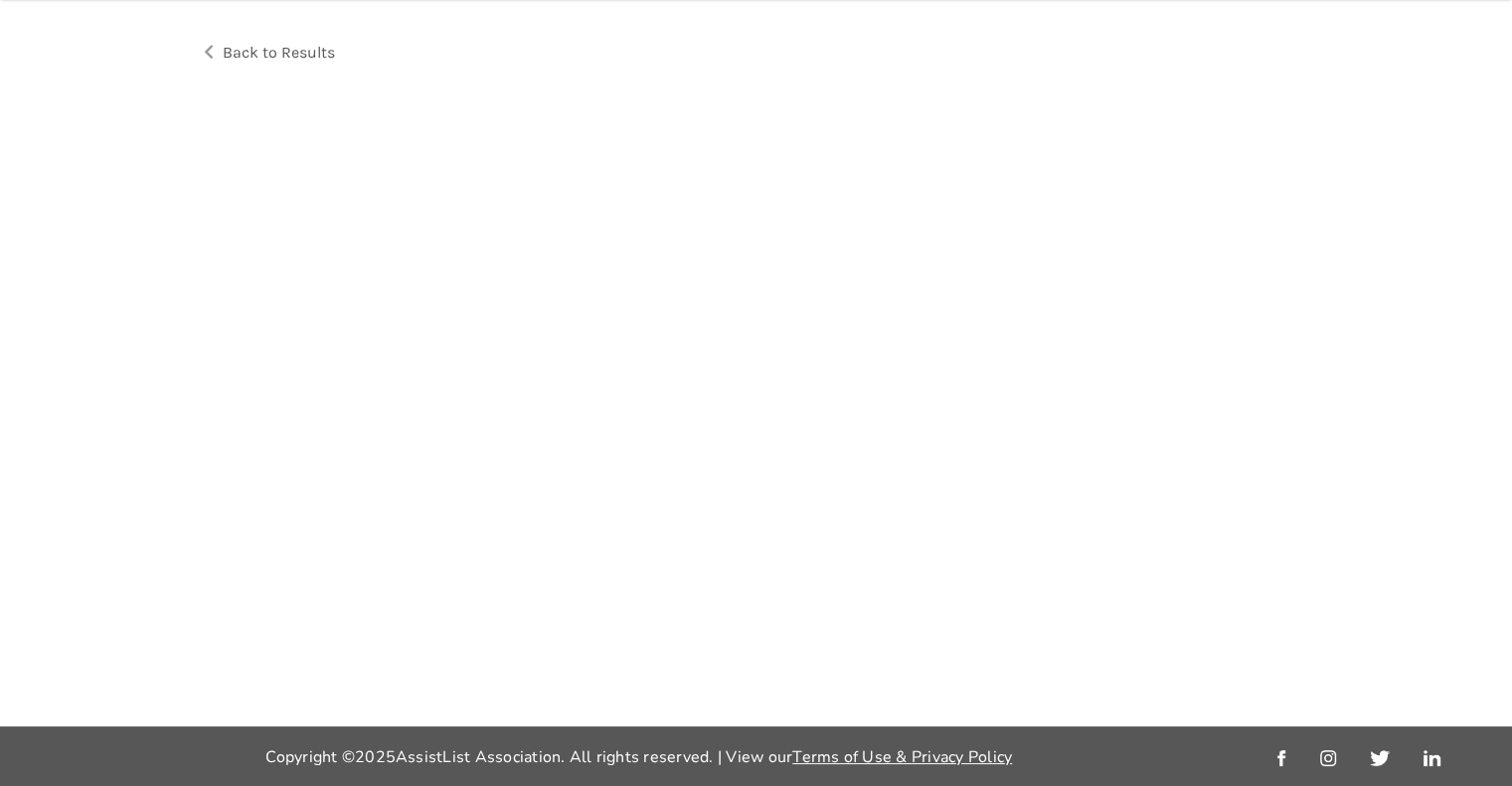 scroll, scrollTop: 0, scrollLeft: 0, axis: both 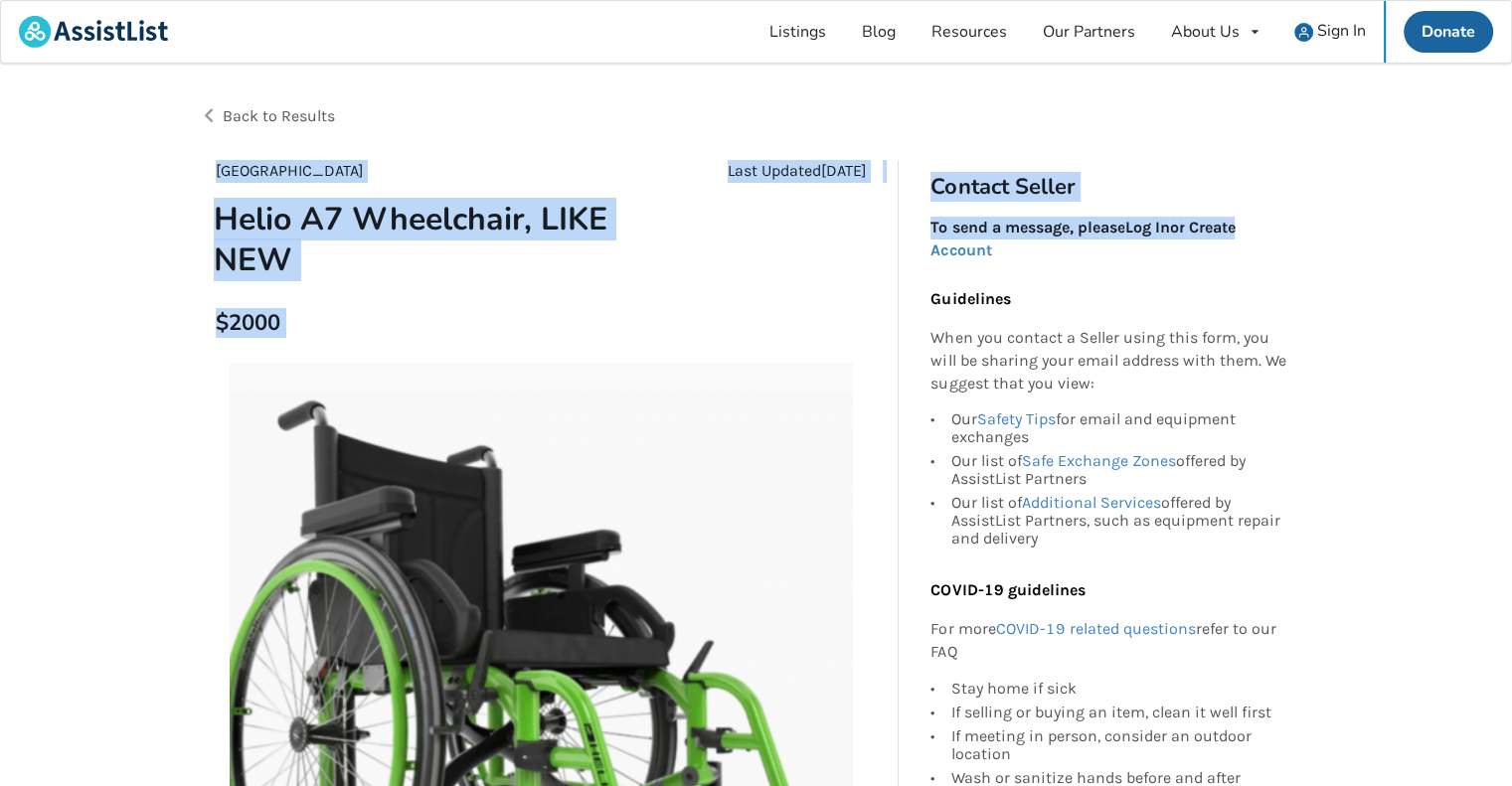 drag, startPoint x: 1507, startPoint y: 106, endPoint x: 1526, endPoint y: 166, distance: 62.936476 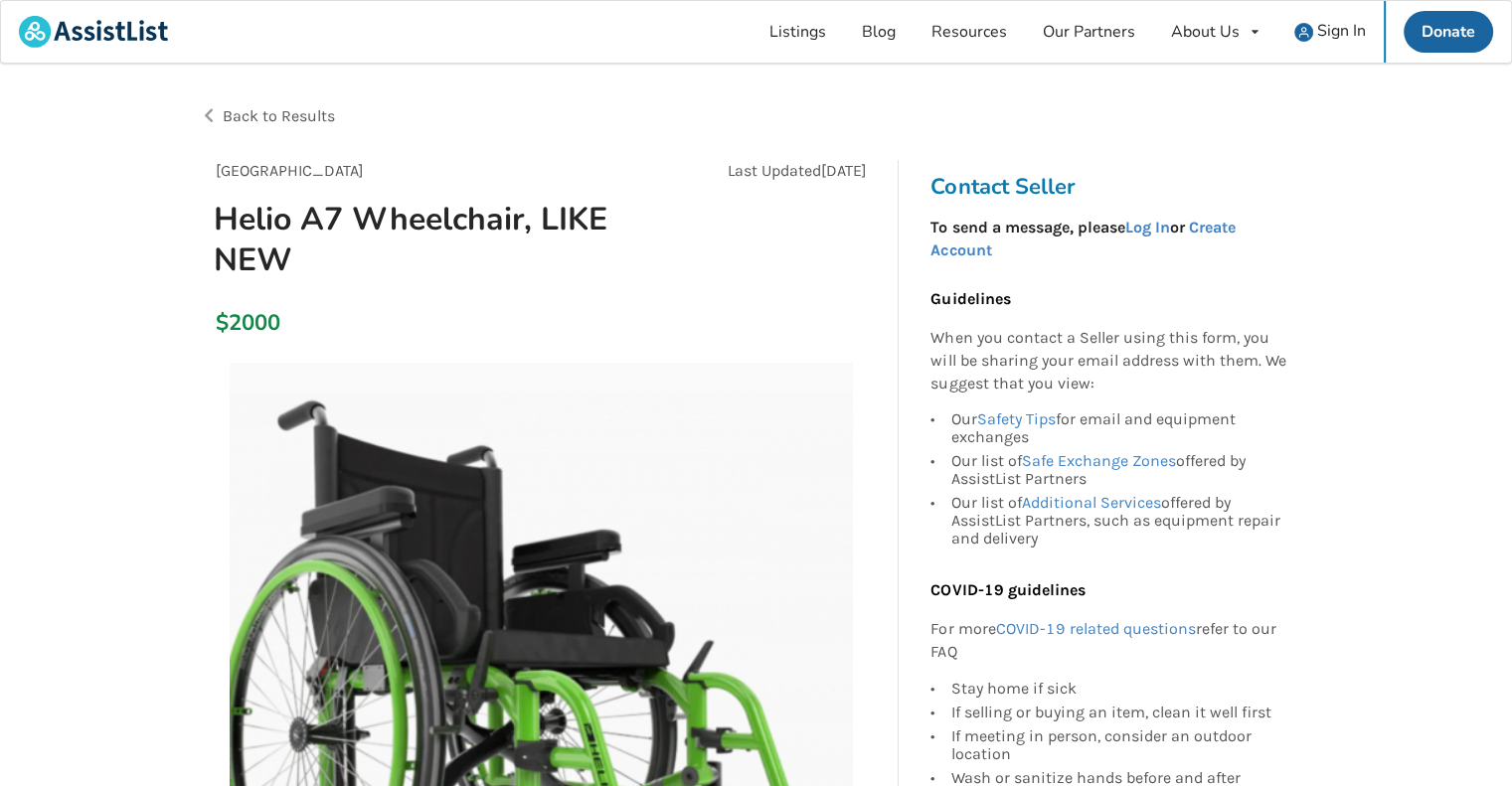 click on "Back to Results [GEOGRAPHIC_DATA]   Last Updated  [DATE] Helio A7 Wheelchair, LIKE NEW $2000 [GEOGRAPHIC_DATA]  [DATE] Helio A7 Wheelchair, LIKE NEW $2000 Description [URL][DOMAIN_NAME] Wheelchair Properties Cushion :  Included Headrest :  Not included Joystick :  Not applicable Tilt Type :  Not applicable Tray Type :  None Drive Type :  Not applicable Power Tilt :  Not included Seat Depth :  [URL][DOMAIN_NAME] Seat Width :  [URL][DOMAIN_NAME] Seat Height :  [URL][DOMAIN_NAME] Armrest Type :  Fixed Cushion Type :  Foam Legrest Type :  Standard Backrest Type :  Sling (standard upholstery) Cushion Depth :  [URL][DOMAIN_NAME] Cushion Width :  [URL][DOMAIN_NAME] Footrest Type :  Standard Joystick Hand :  Not applicable Power Recline :  Not included Cushion Height :  [URL][DOMAIN_NAME] Backrest Height" at bounding box center [756, 1590] 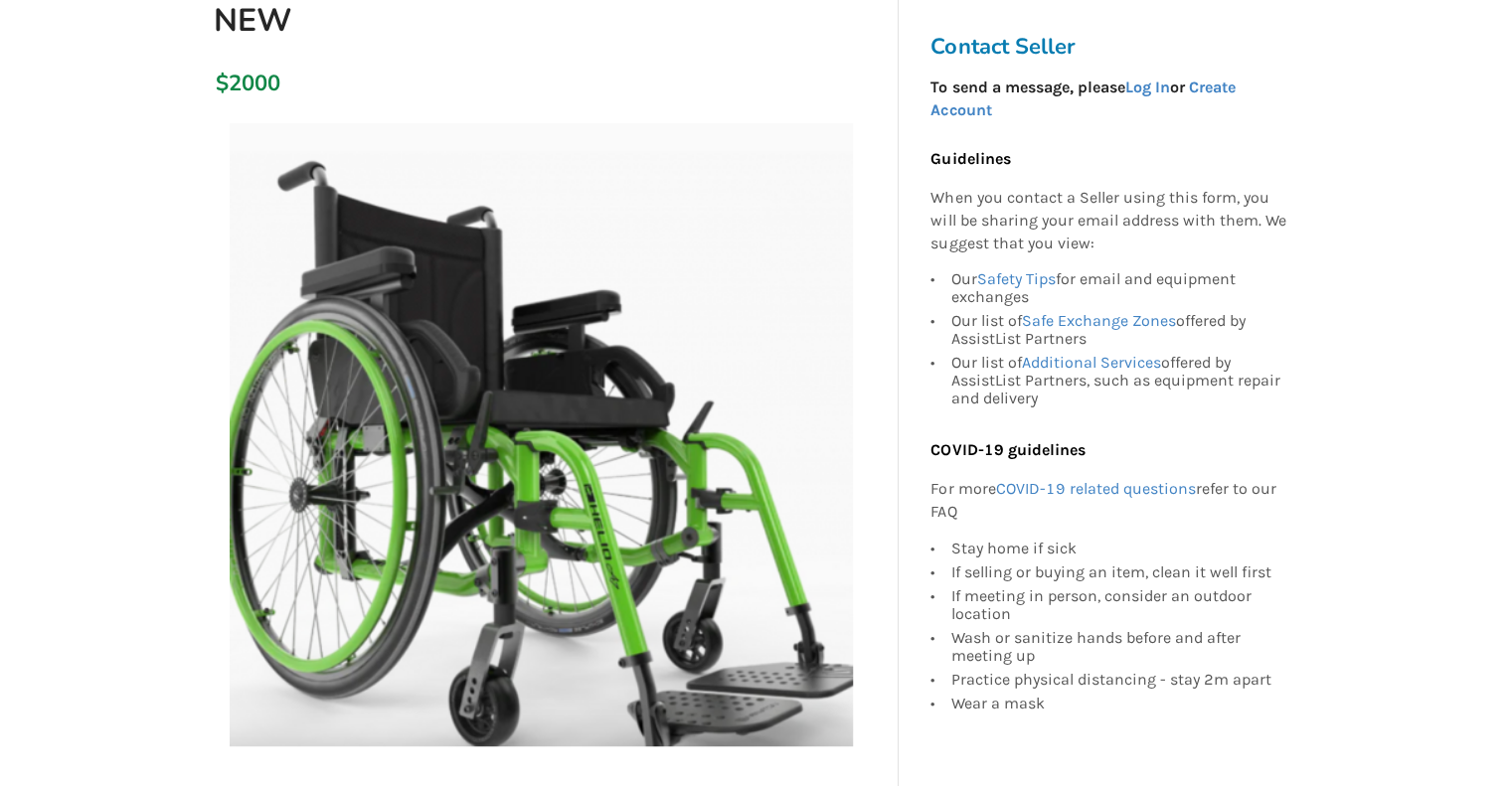 scroll, scrollTop: 225, scrollLeft: 0, axis: vertical 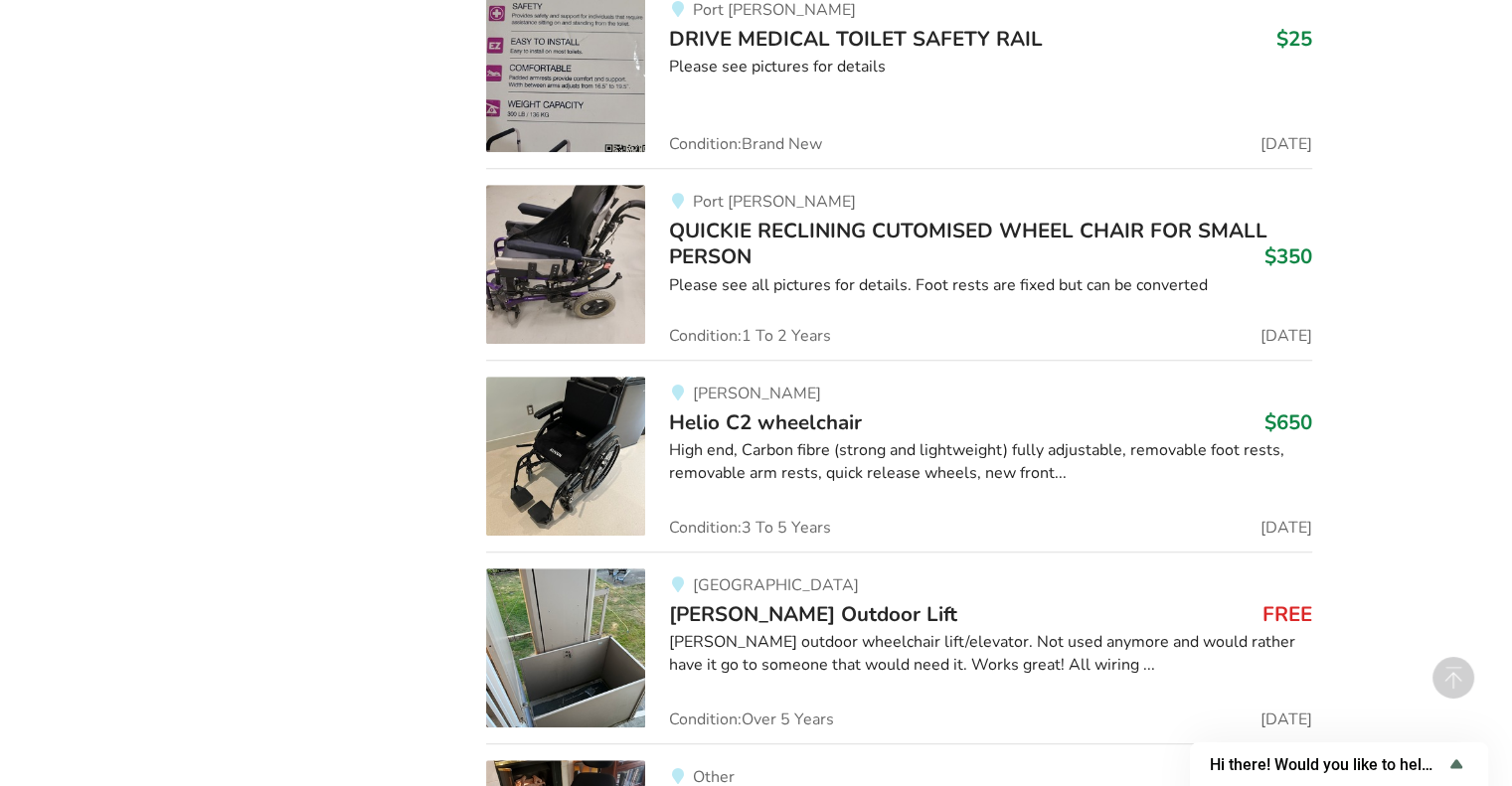 click on "[PERSON_NAME] Outdoor Lift" at bounding box center (813, 614) 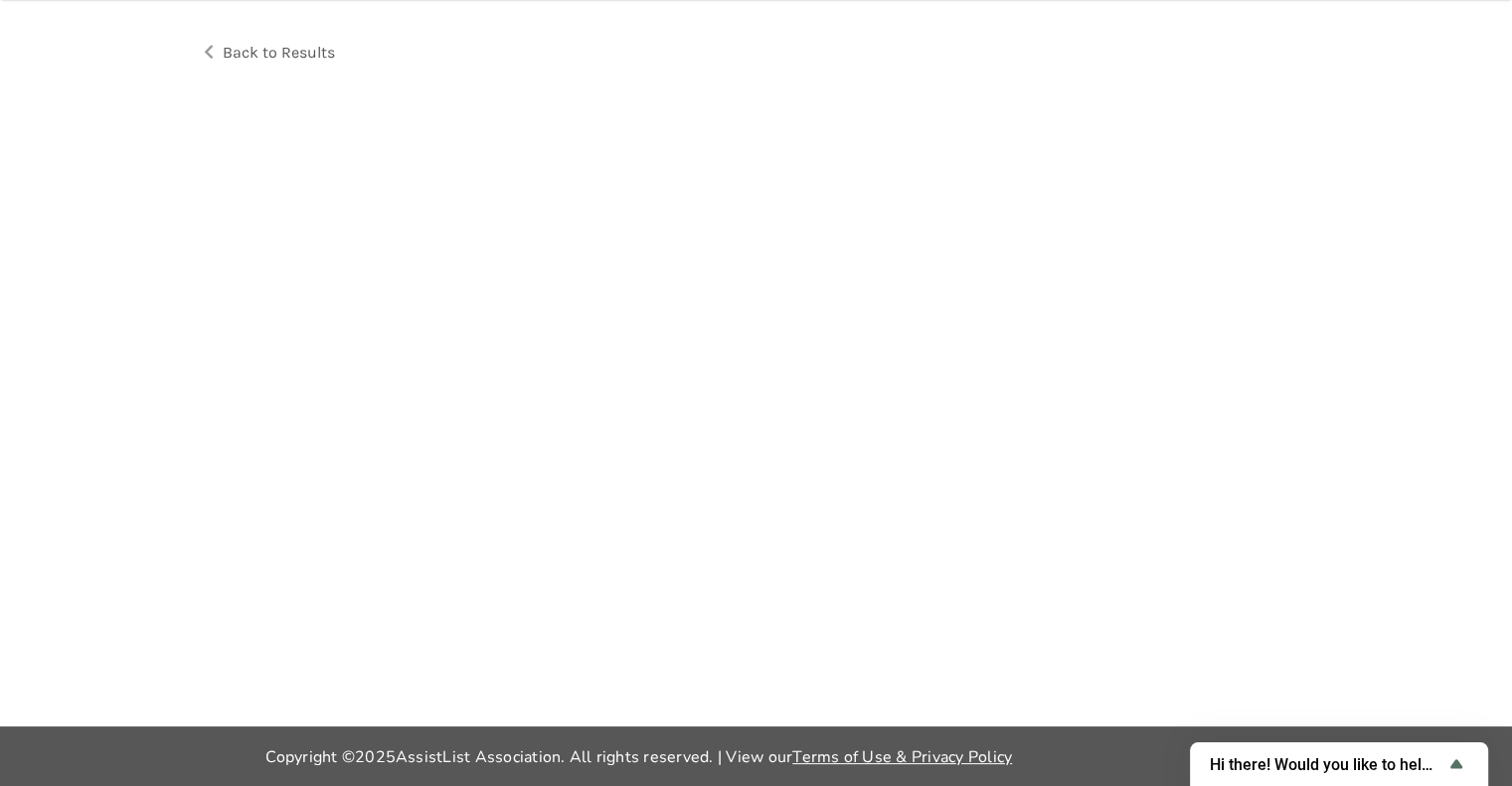 scroll, scrollTop: 0, scrollLeft: 0, axis: both 